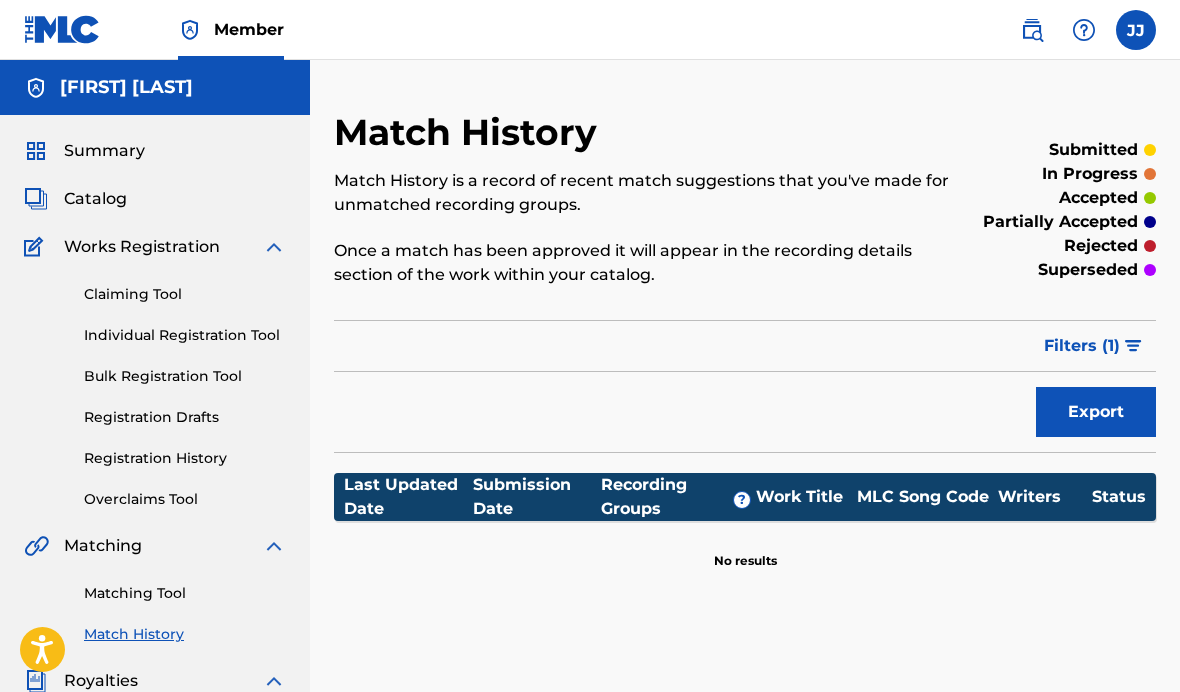 scroll, scrollTop: 0, scrollLeft: 0, axis: both 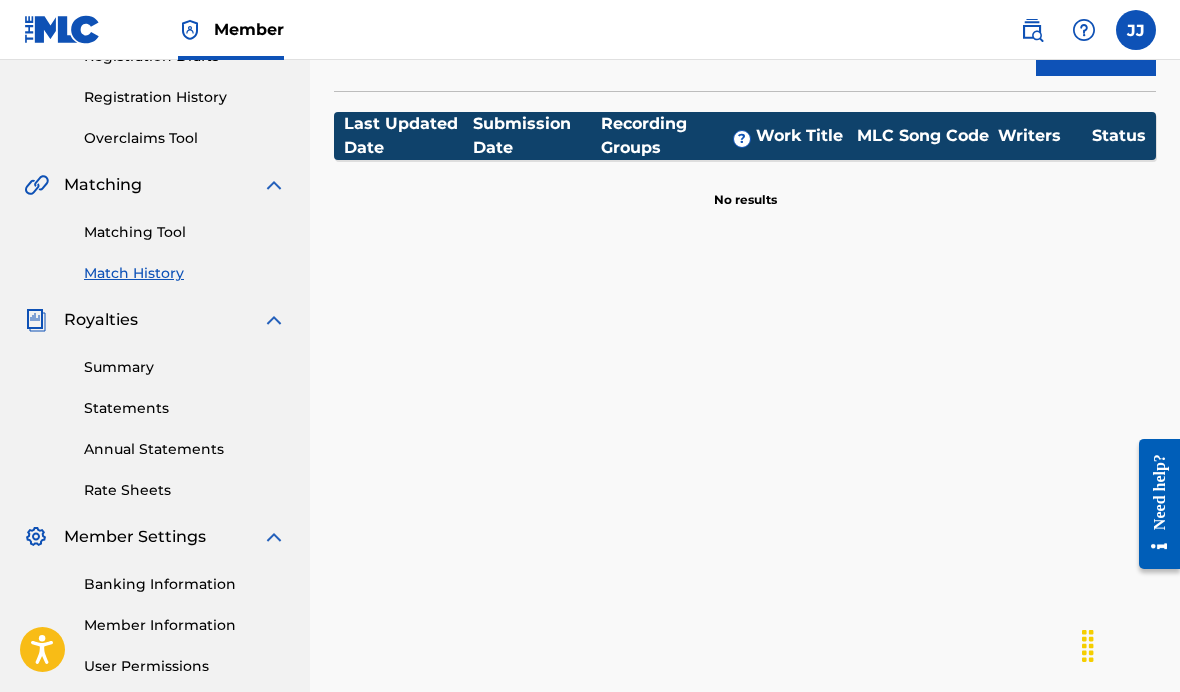 click on "Matching Tool Match History" at bounding box center [155, 240] 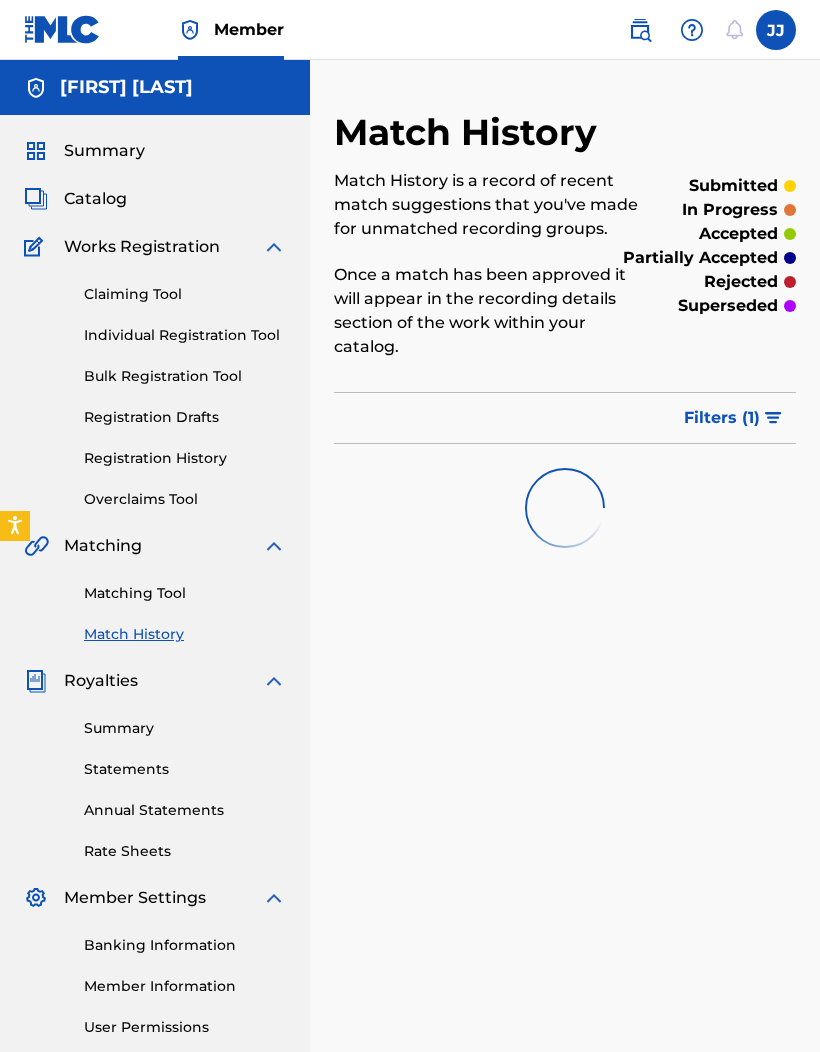 scroll, scrollTop: 0, scrollLeft: 0, axis: both 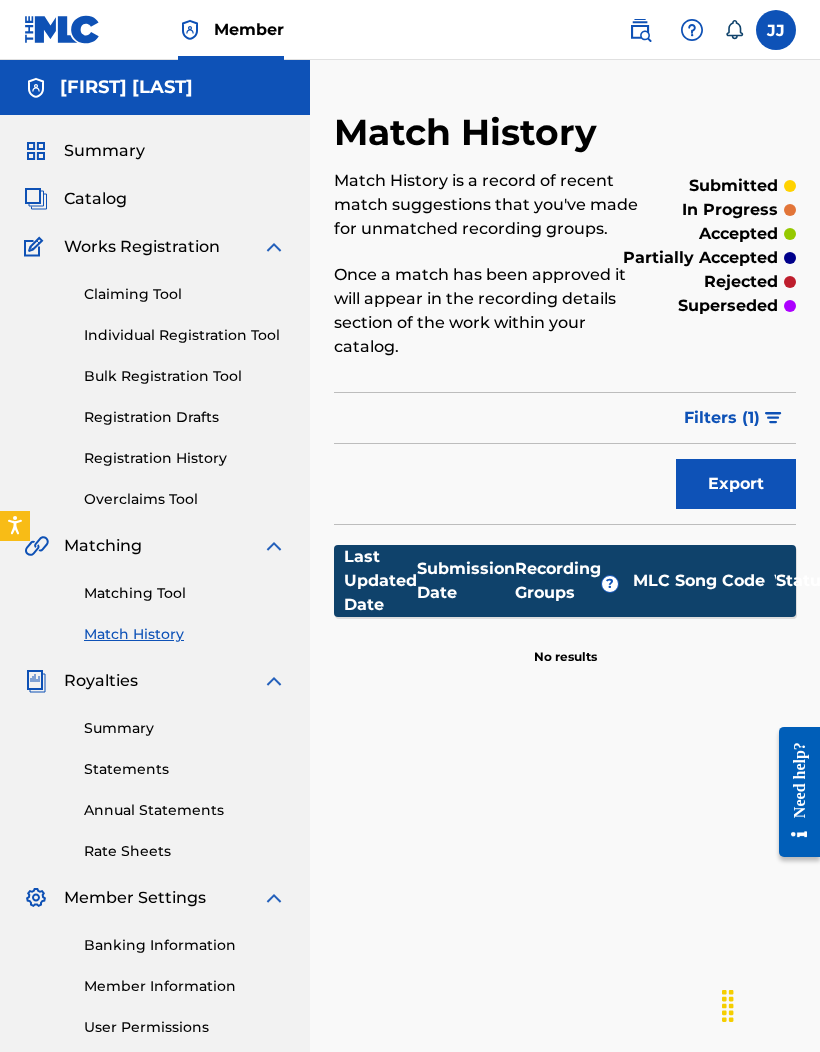 click on "Matching Tool" at bounding box center [185, 593] 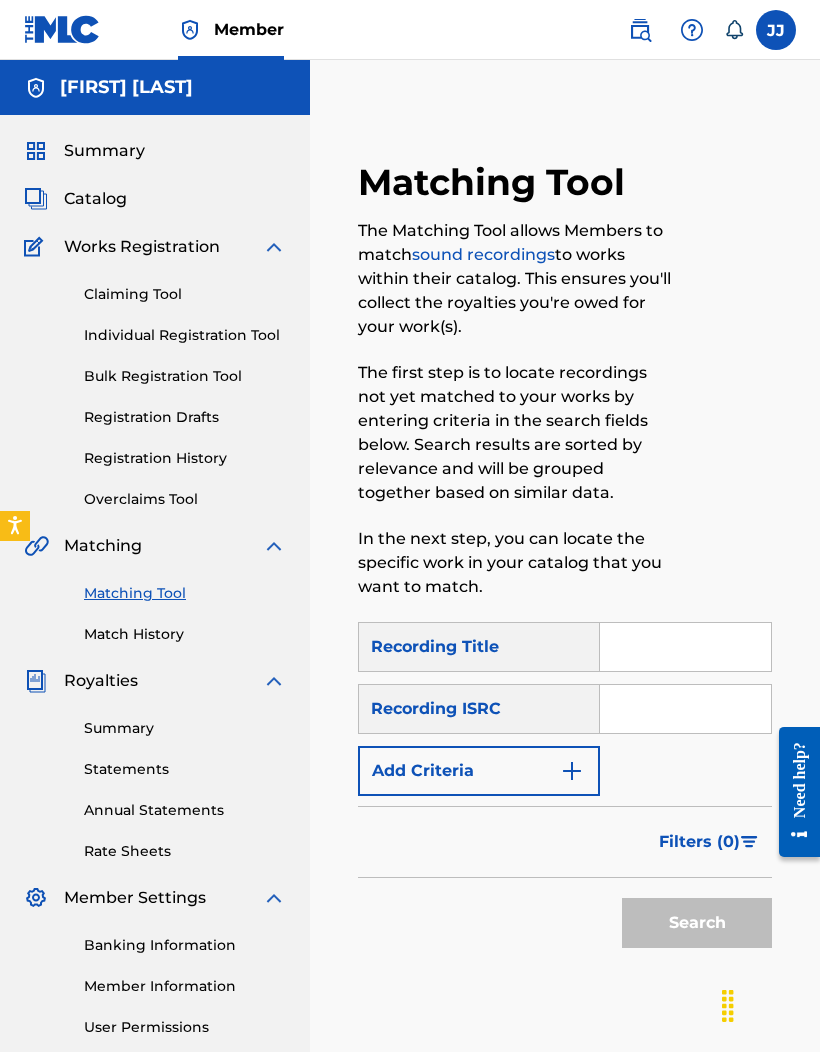 click at bounding box center (685, 647) 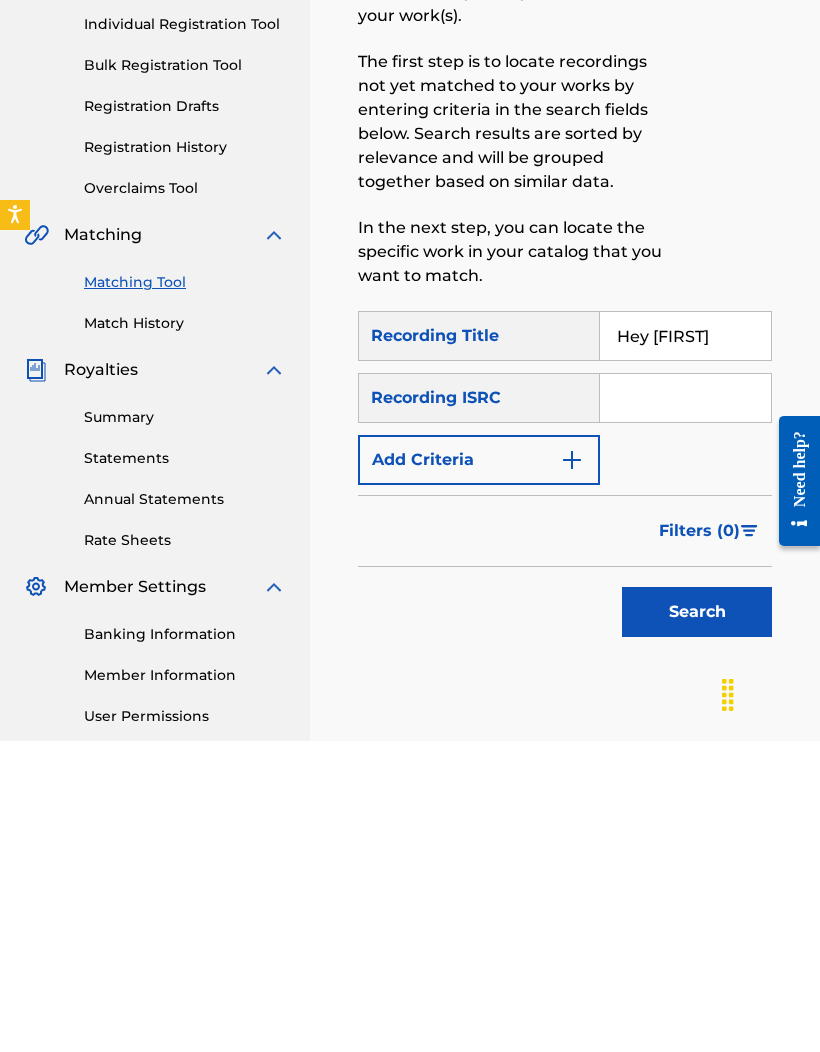 type on "Hey [FIRST]" 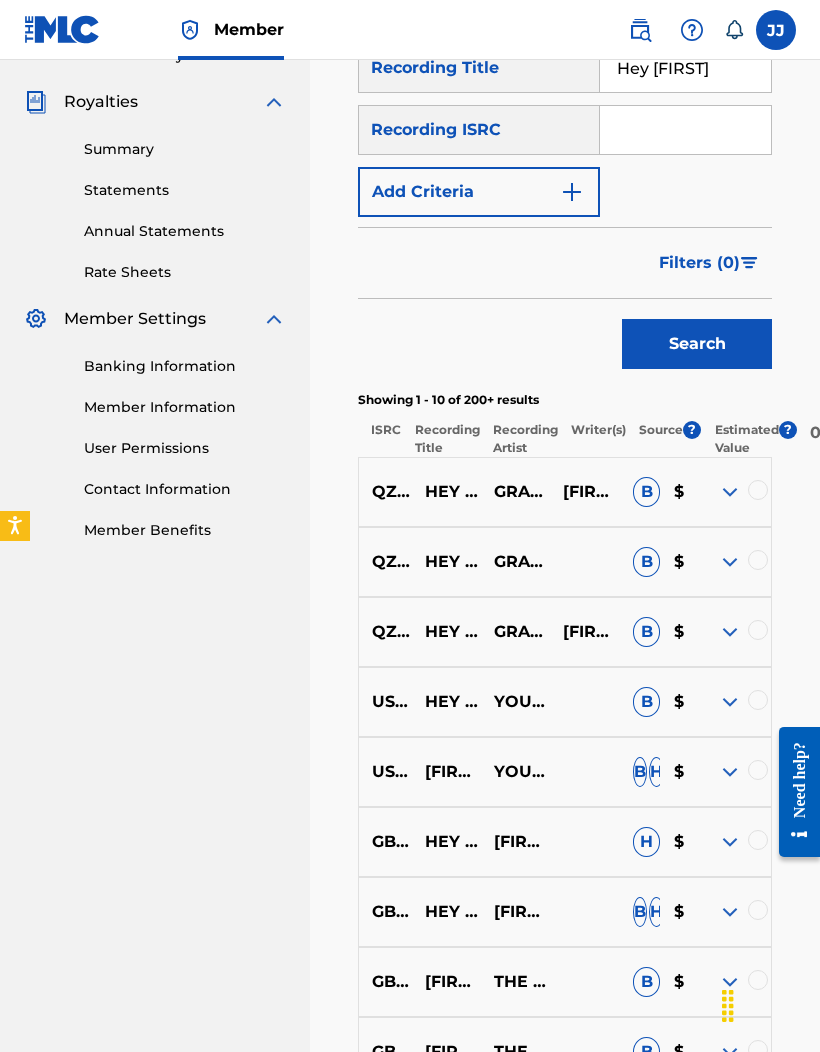 scroll, scrollTop: 597, scrollLeft: 0, axis: vertical 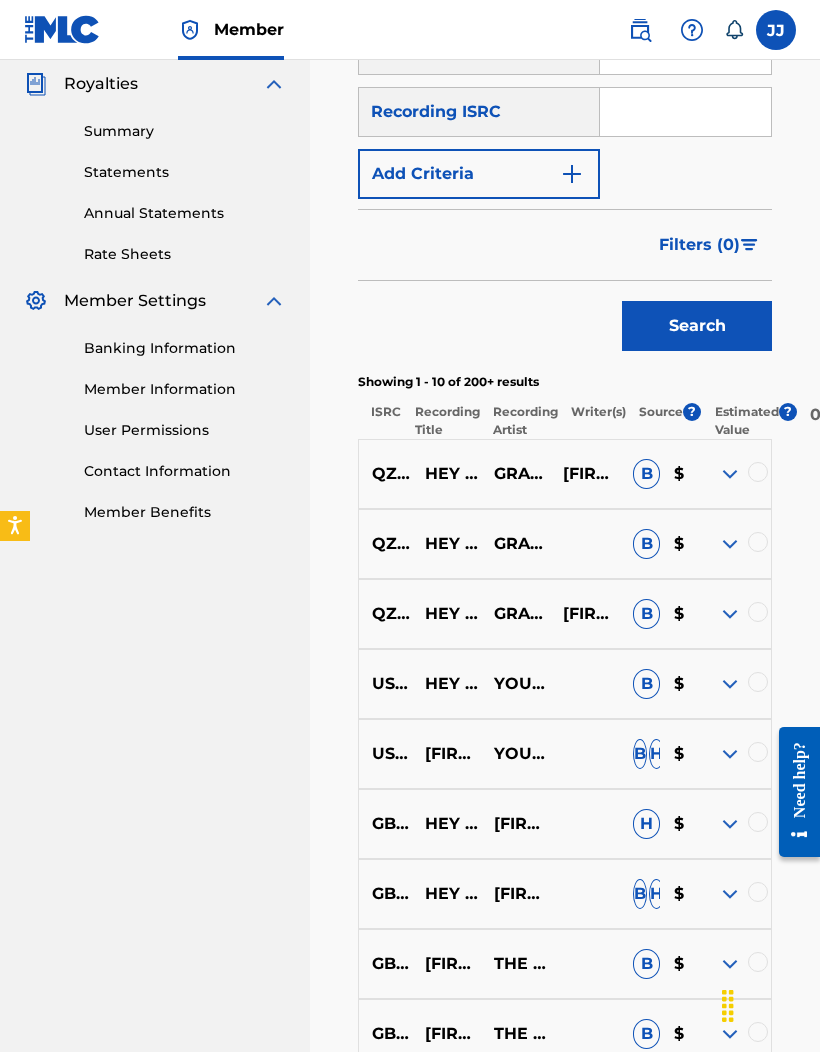 click at bounding box center (730, 754) 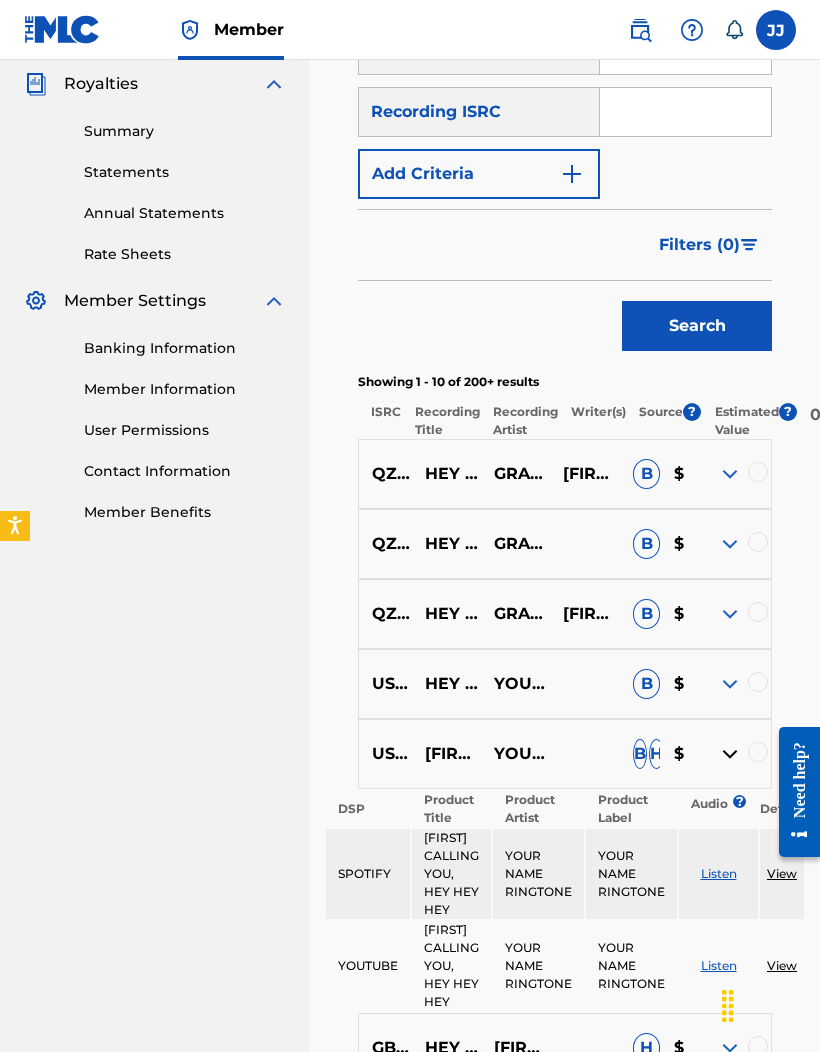 click at bounding box center [730, 754] 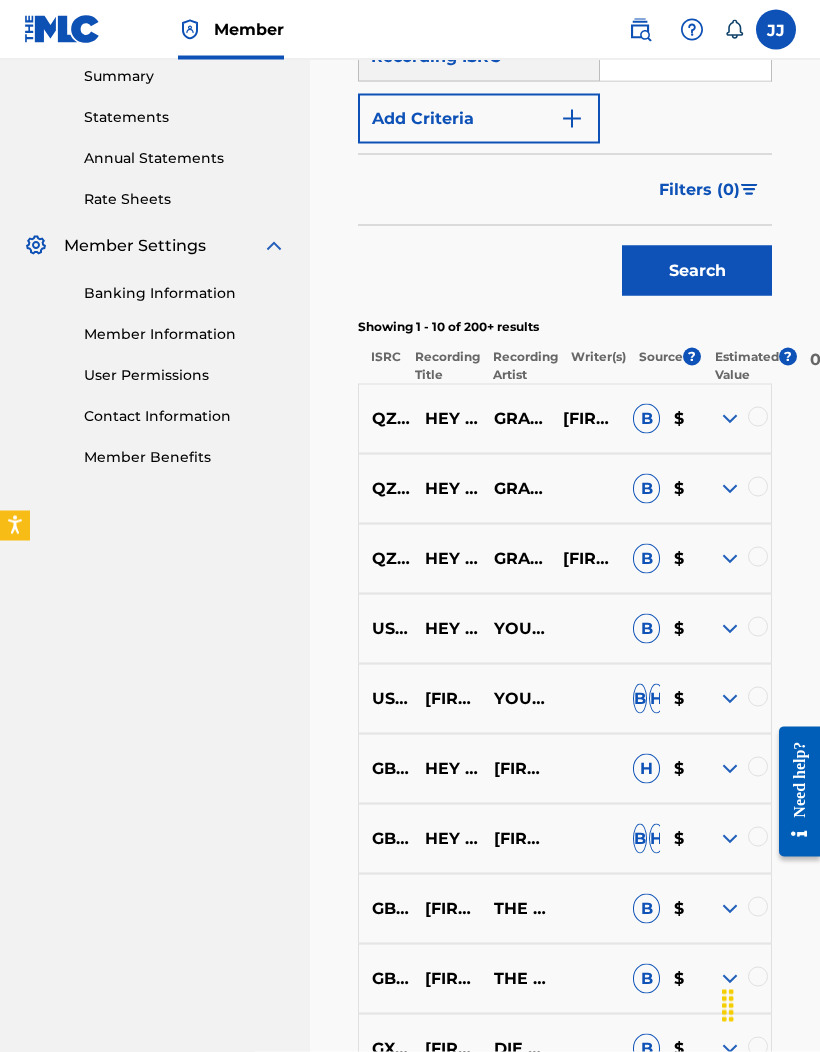 scroll, scrollTop: 653, scrollLeft: 0, axis: vertical 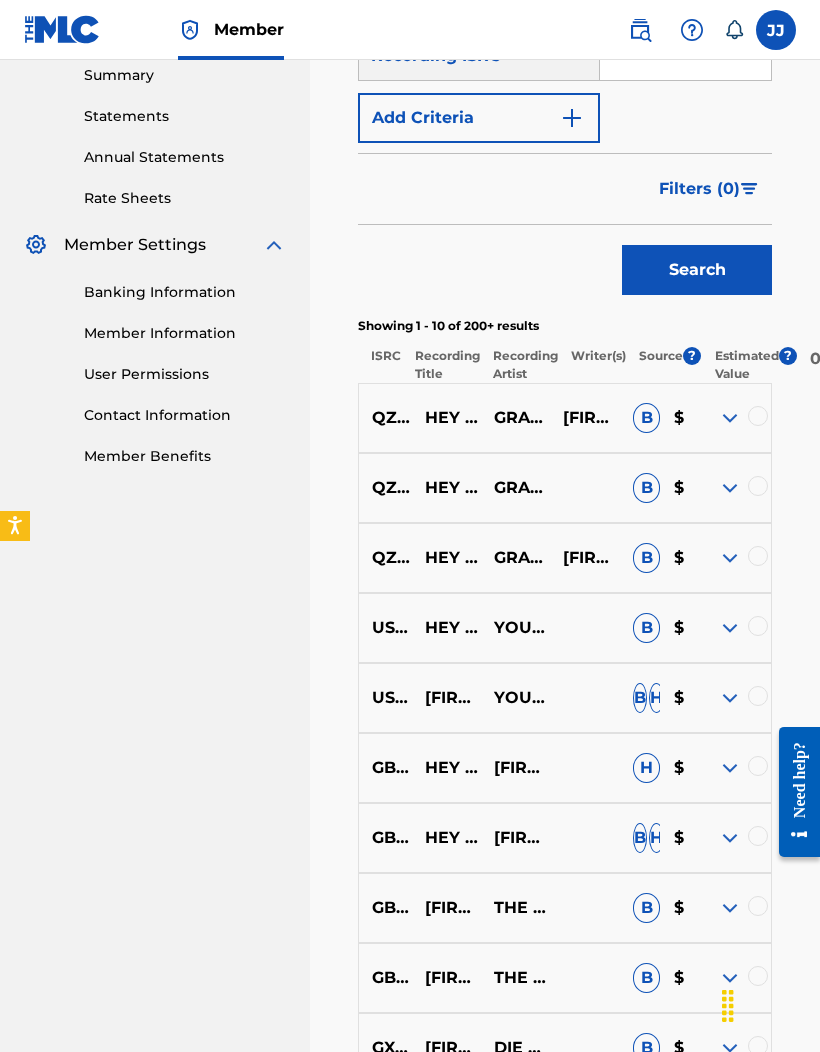 click on "GBJCX0600580 [FIRST], [FIRST] THE ROCKINGBIRDS B $" at bounding box center (565, 908) 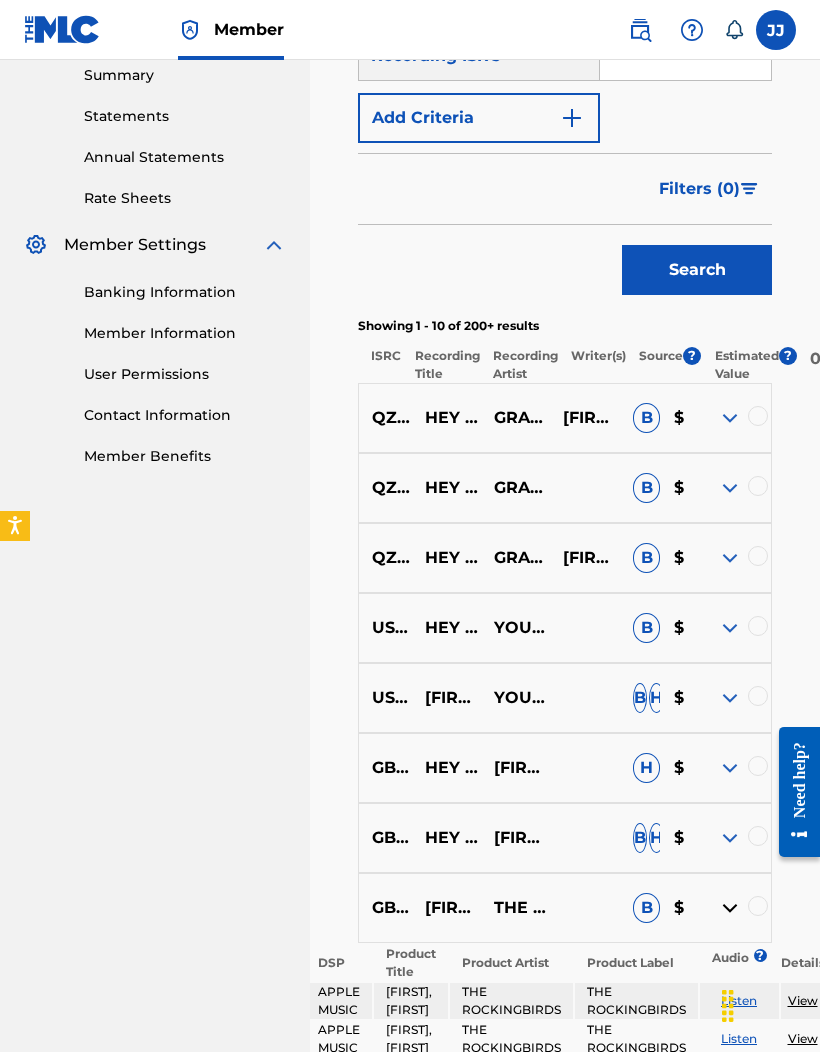 click at bounding box center (730, 908) 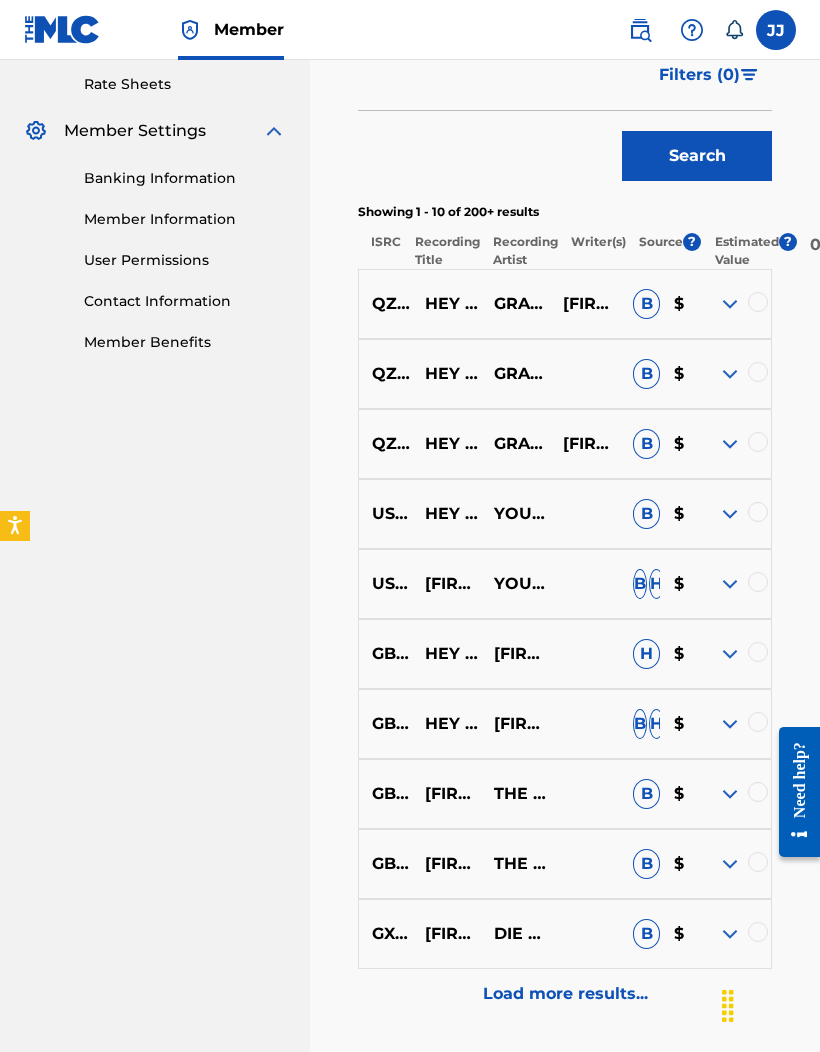 scroll, scrollTop: 769, scrollLeft: 0, axis: vertical 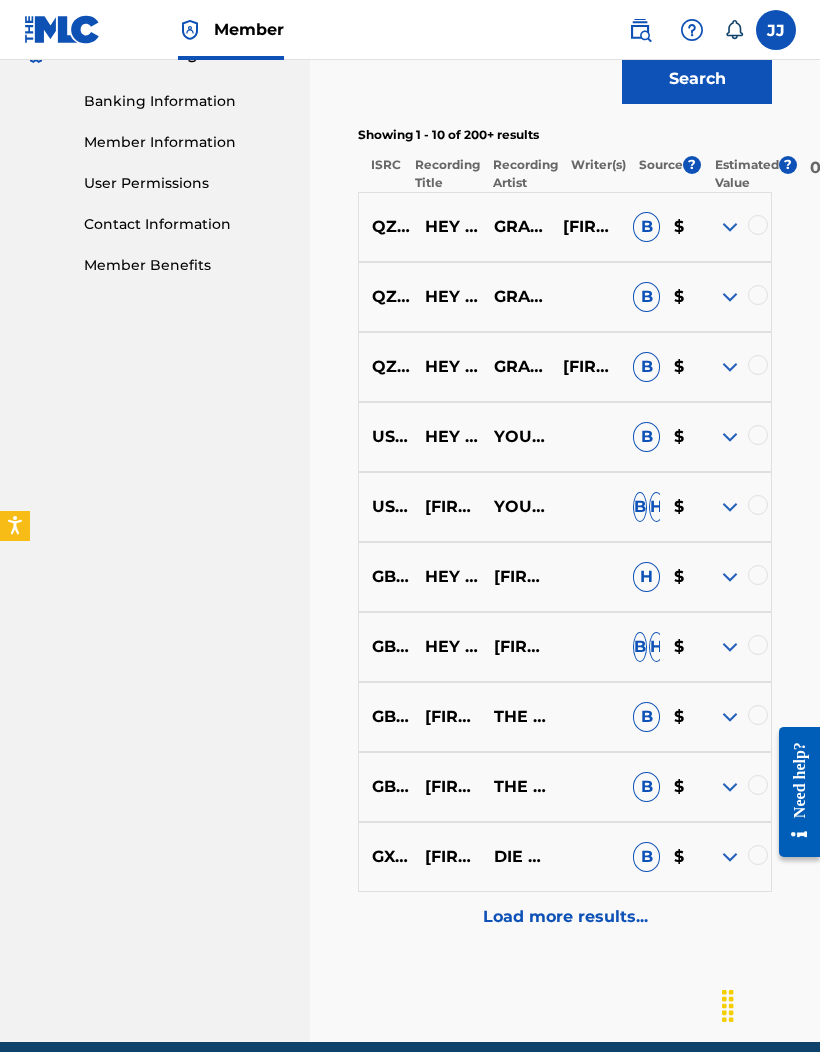 click on "Load more results..." at bounding box center [565, 917] 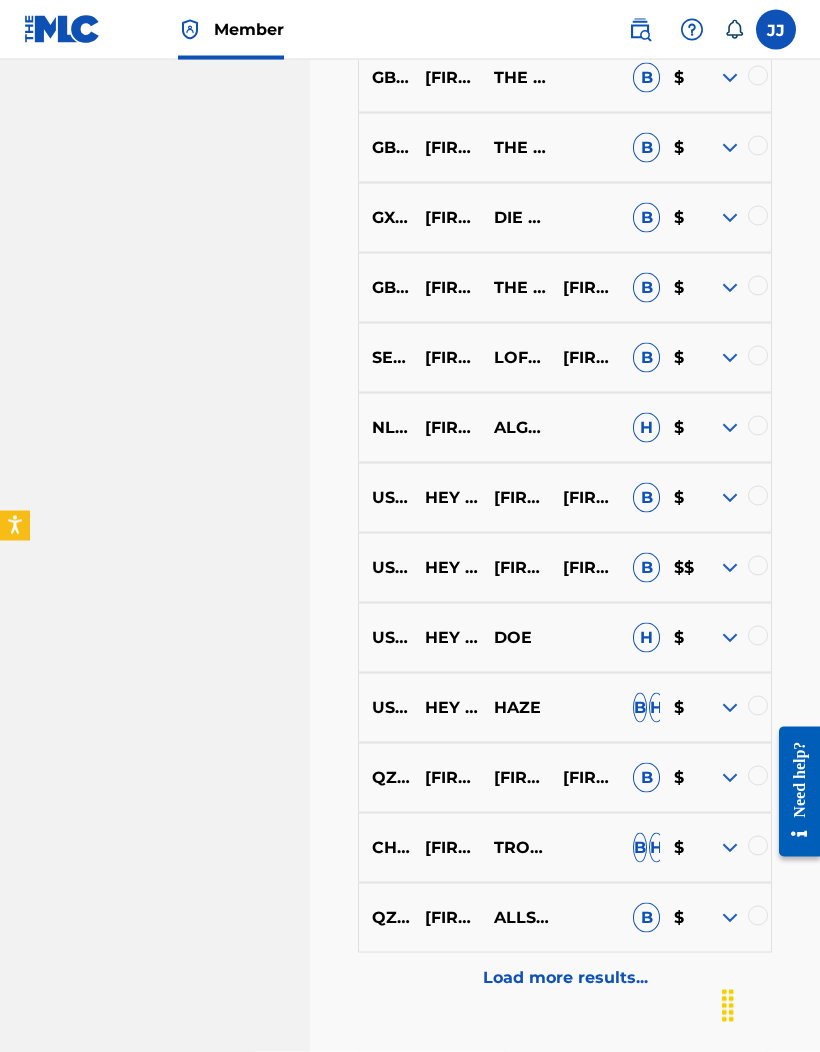 scroll, scrollTop: 1486, scrollLeft: 0, axis: vertical 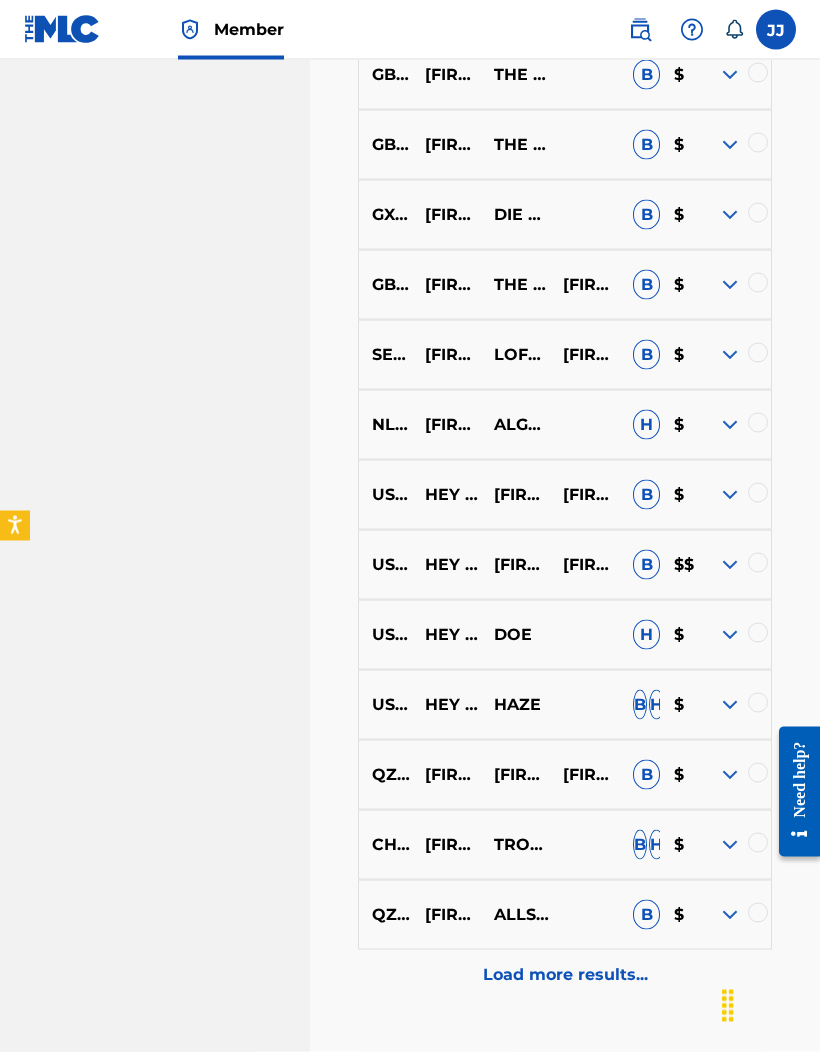 click on "Load more results..." at bounding box center [565, 975] 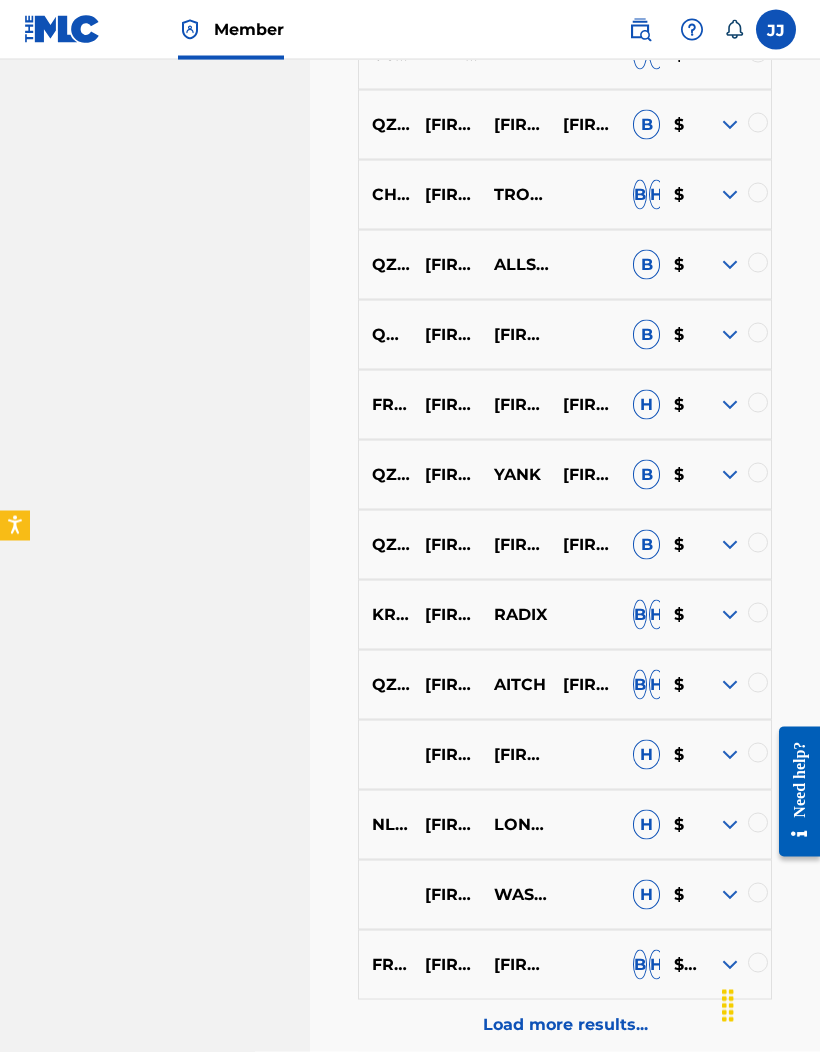 scroll, scrollTop: 2146, scrollLeft: 0, axis: vertical 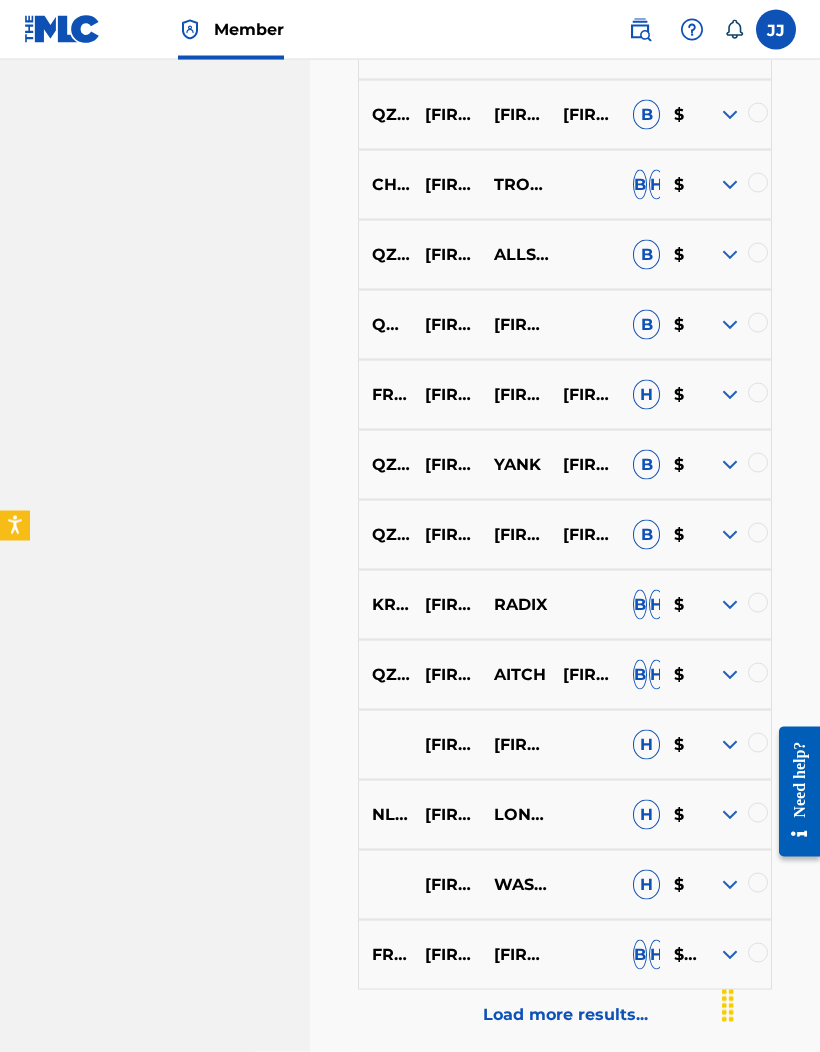 click at bounding box center [730, 885] 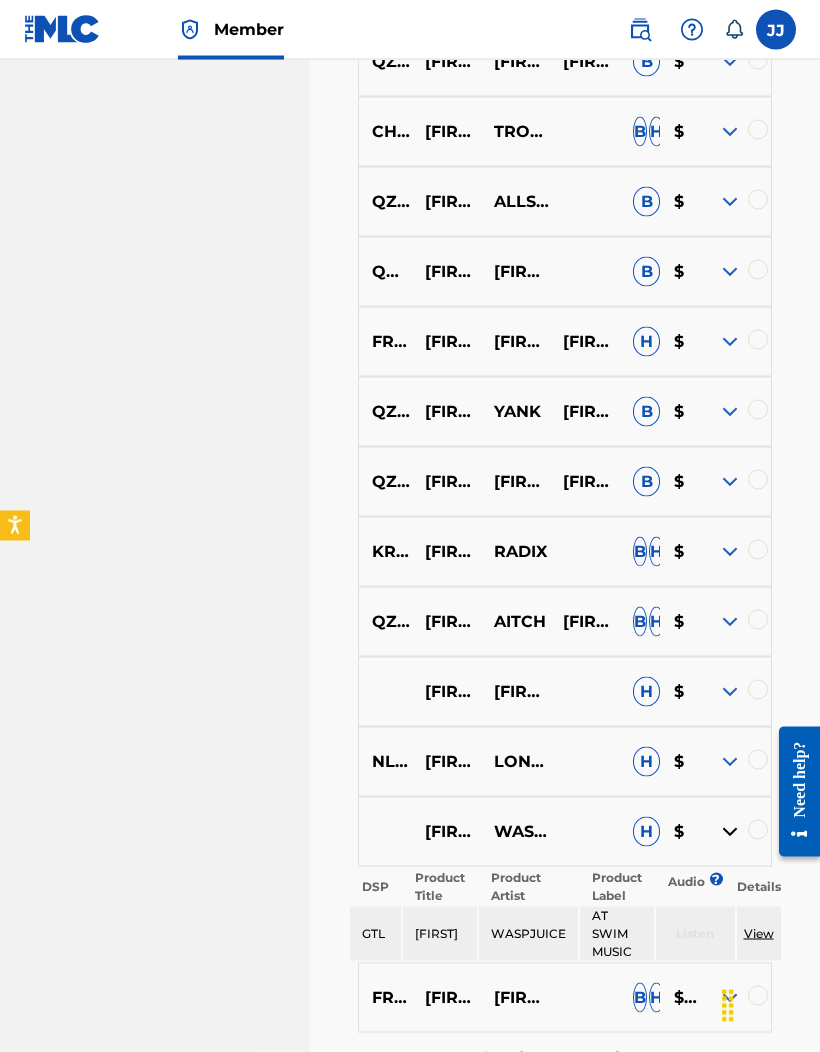 scroll, scrollTop: 2202, scrollLeft: 0, axis: vertical 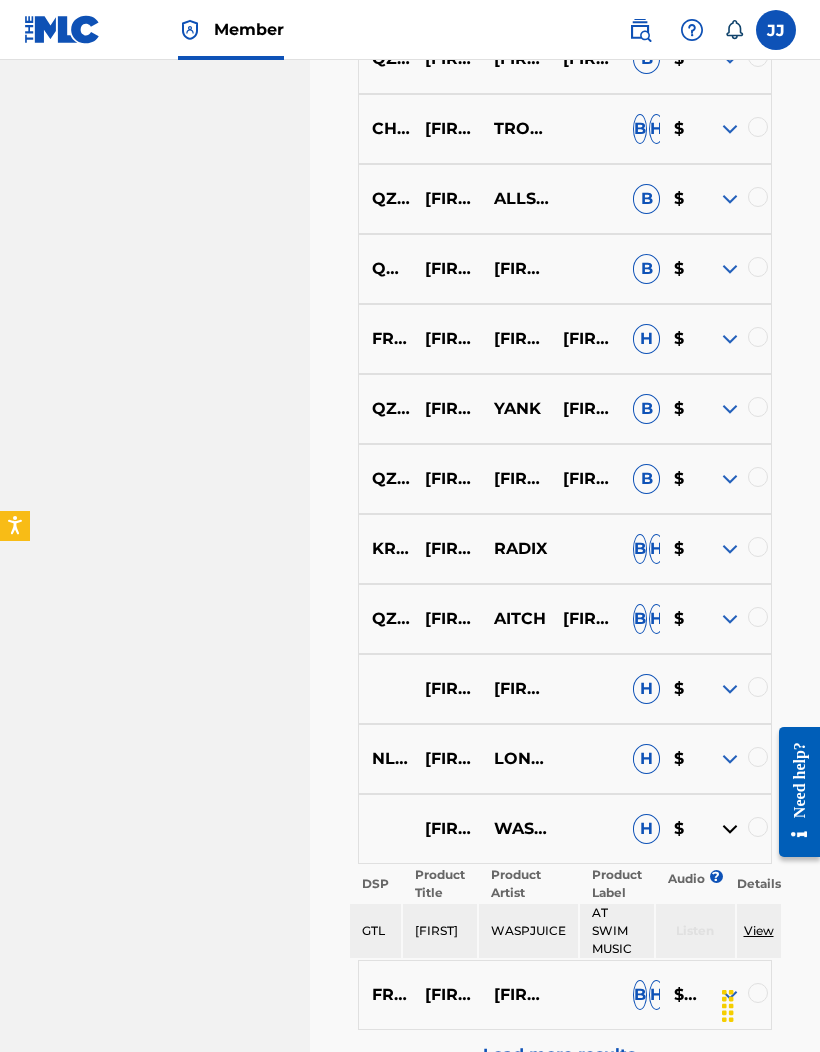 click at bounding box center (730, 995) 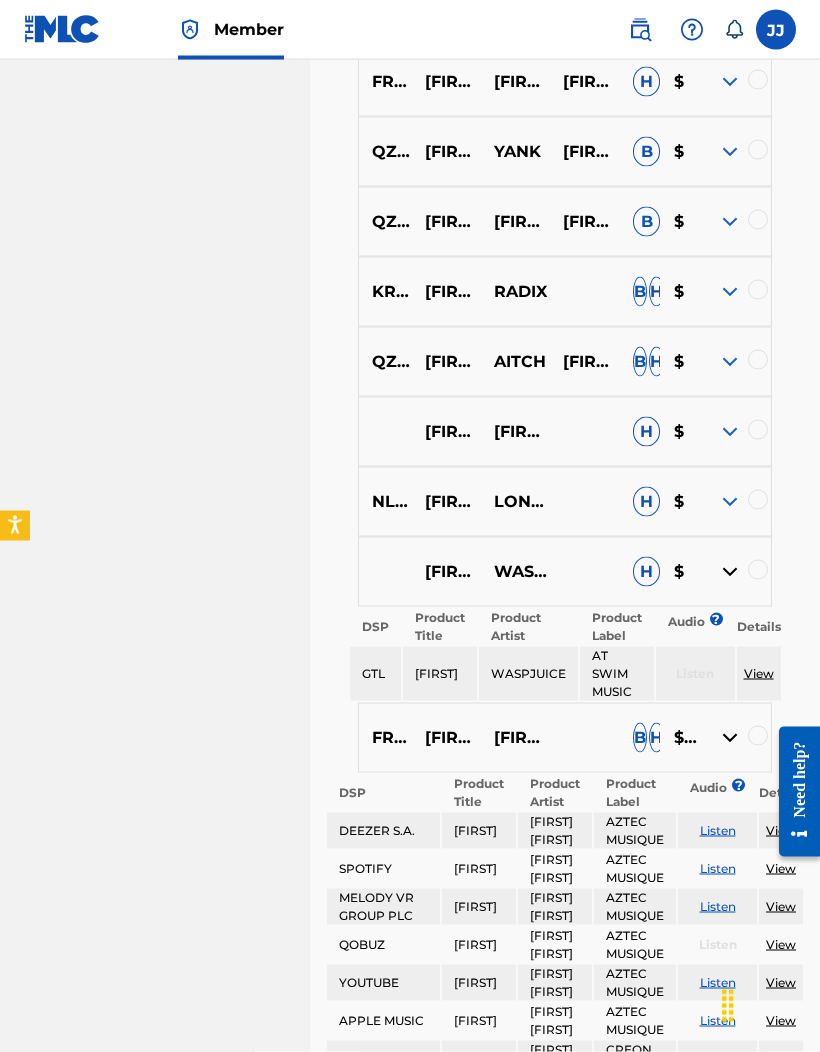 scroll, scrollTop: 2458, scrollLeft: 0, axis: vertical 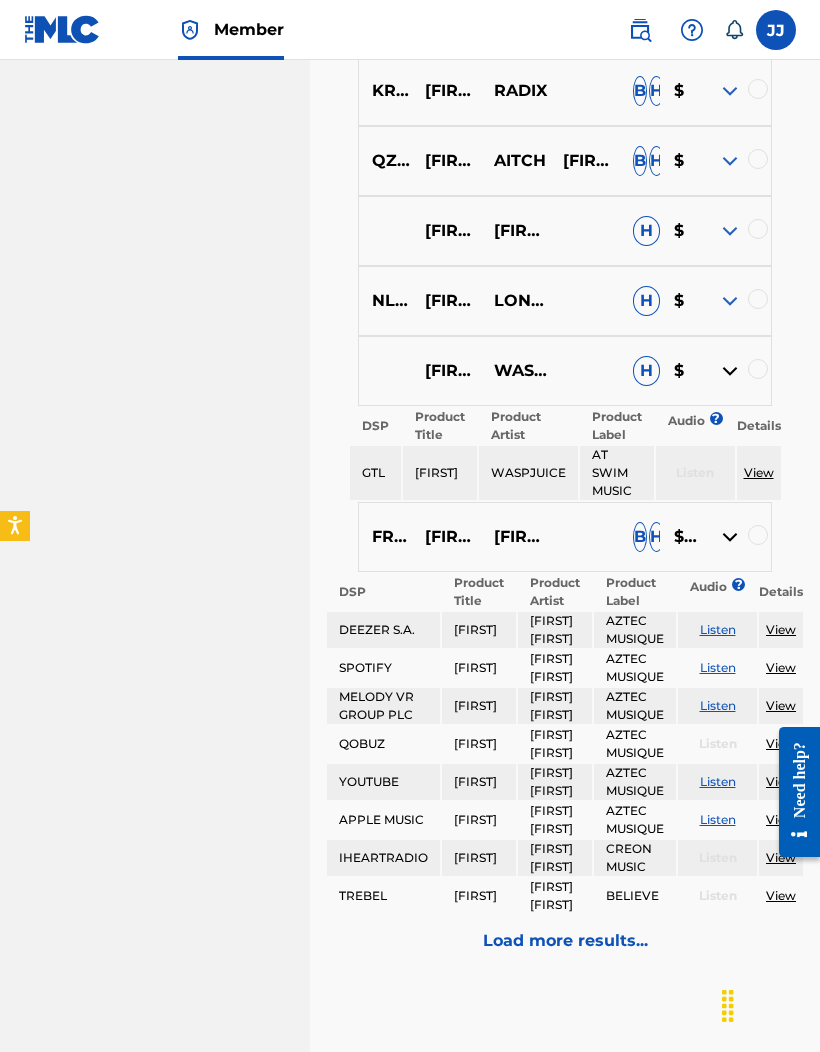 click on "Load more results..." at bounding box center (565, 941) 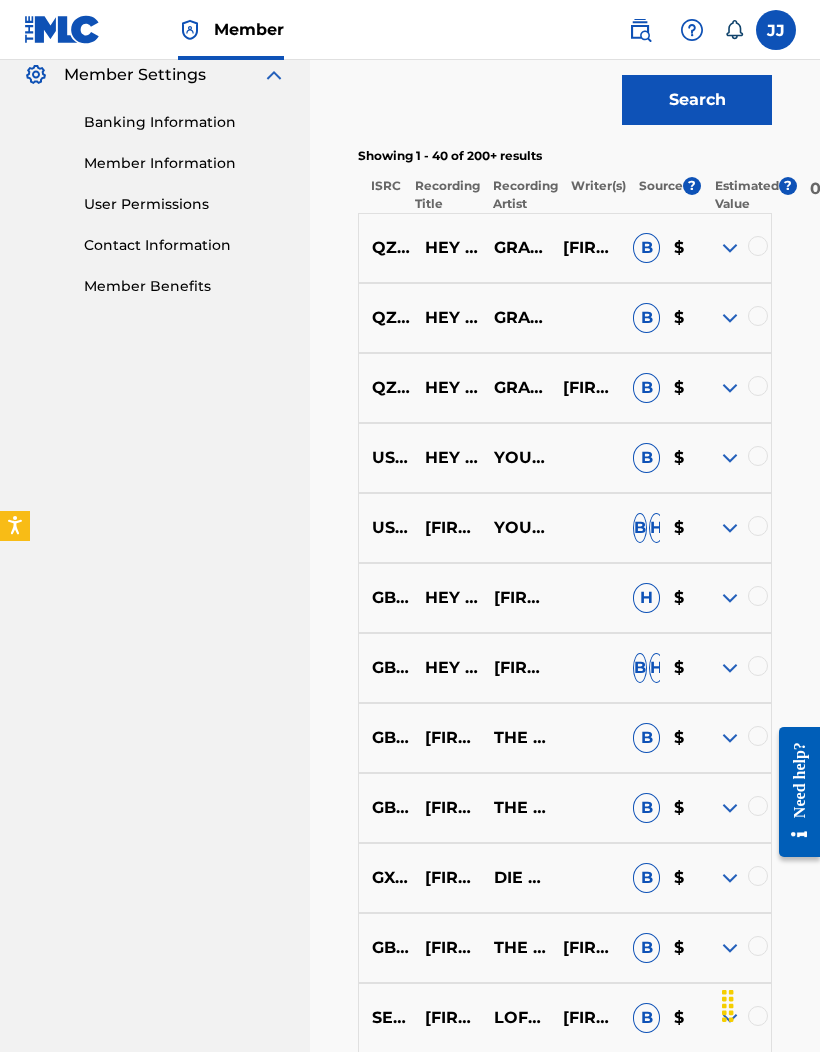 scroll, scrollTop: 822, scrollLeft: 0, axis: vertical 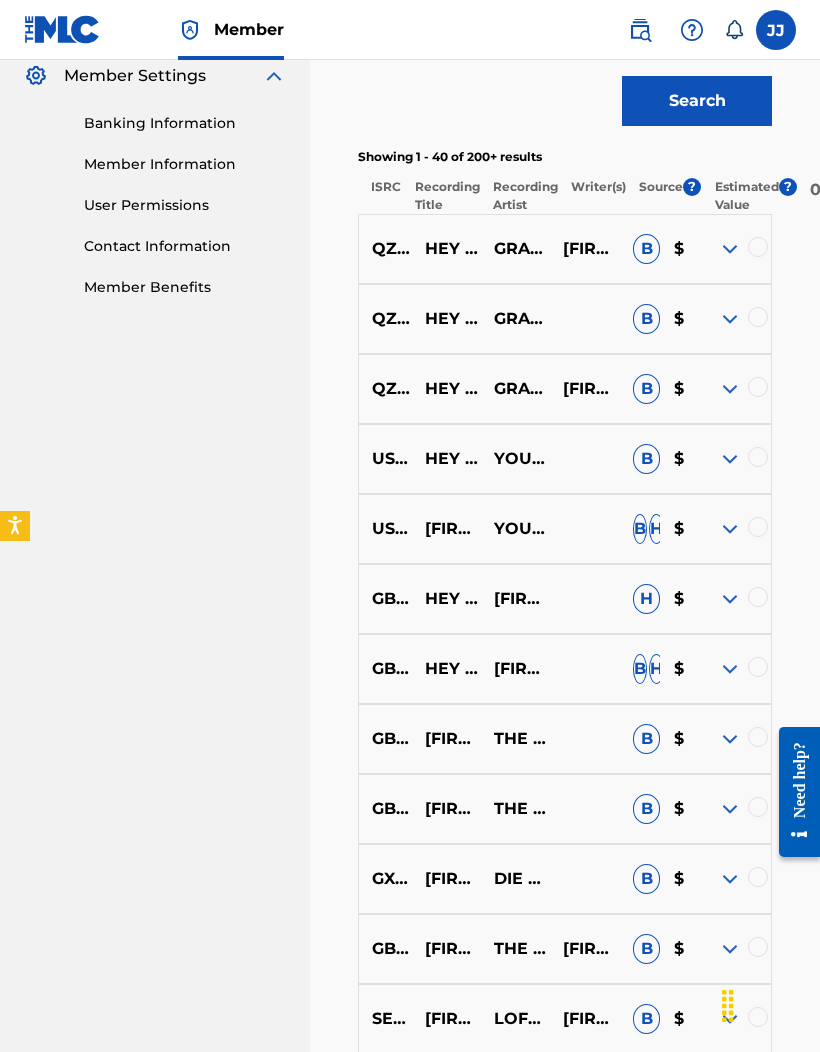 click at bounding box center [736, 739] 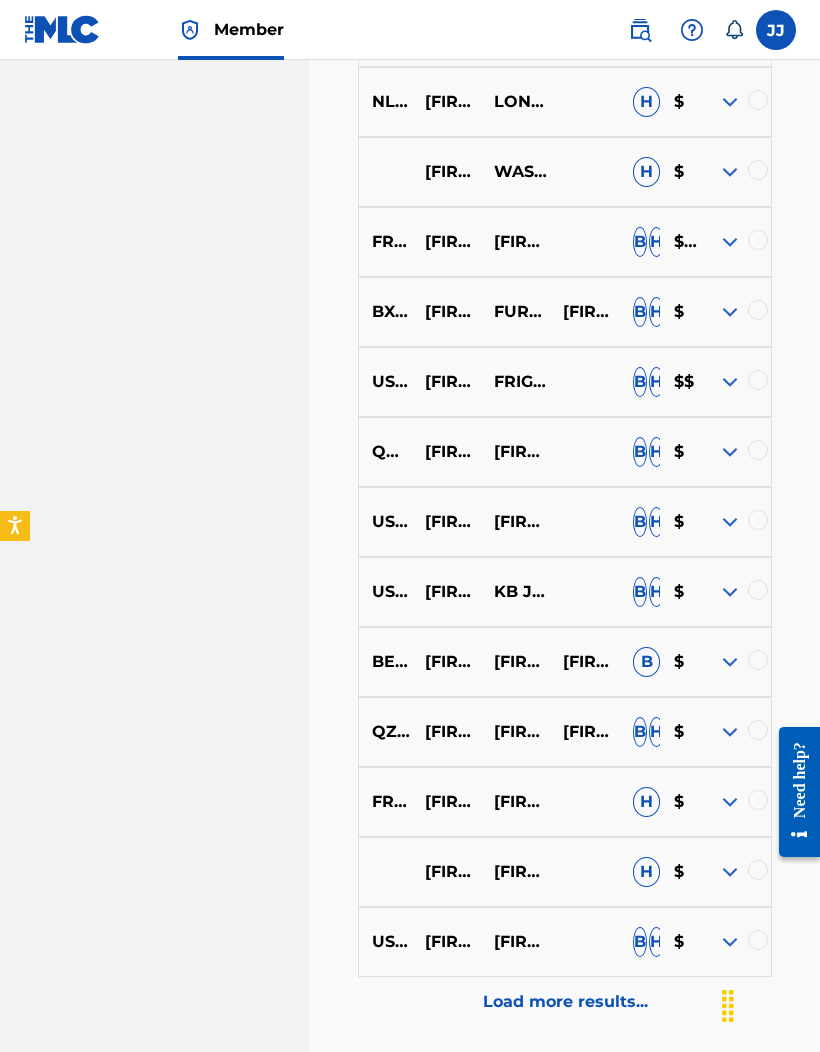 scroll, scrollTop: 3076, scrollLeft: 0, axis: vertical 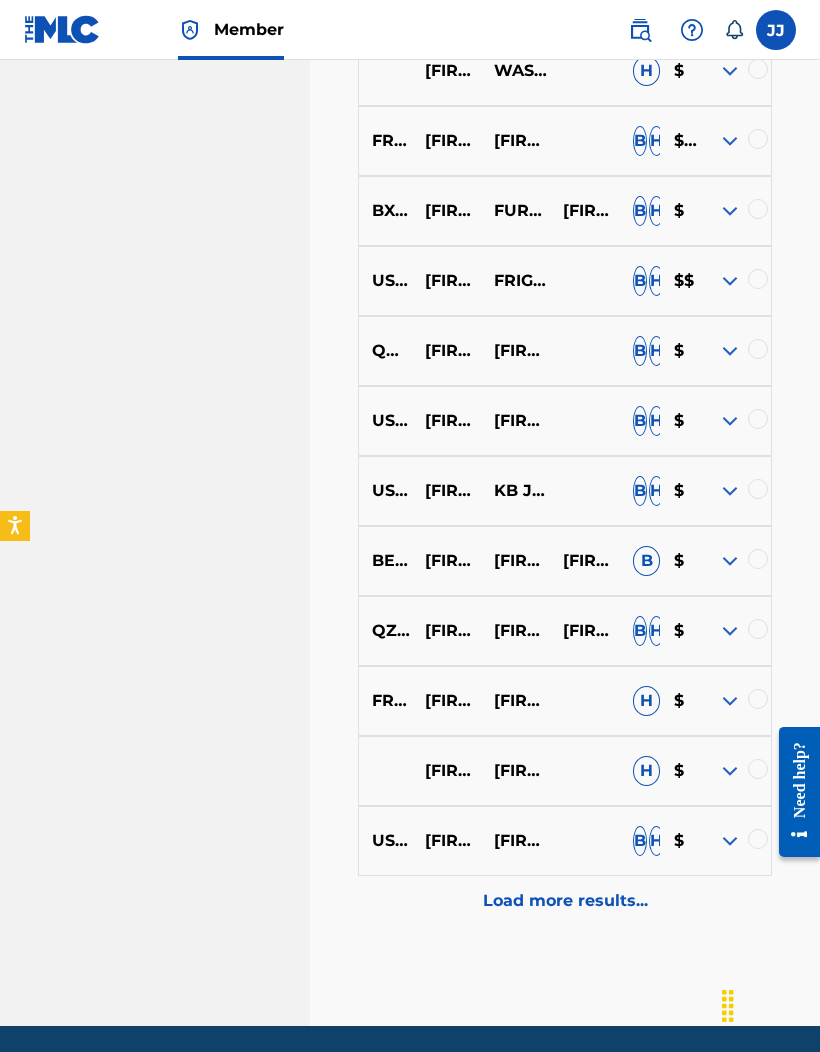 click on "Load more results..." at bounding box center [565, 901] 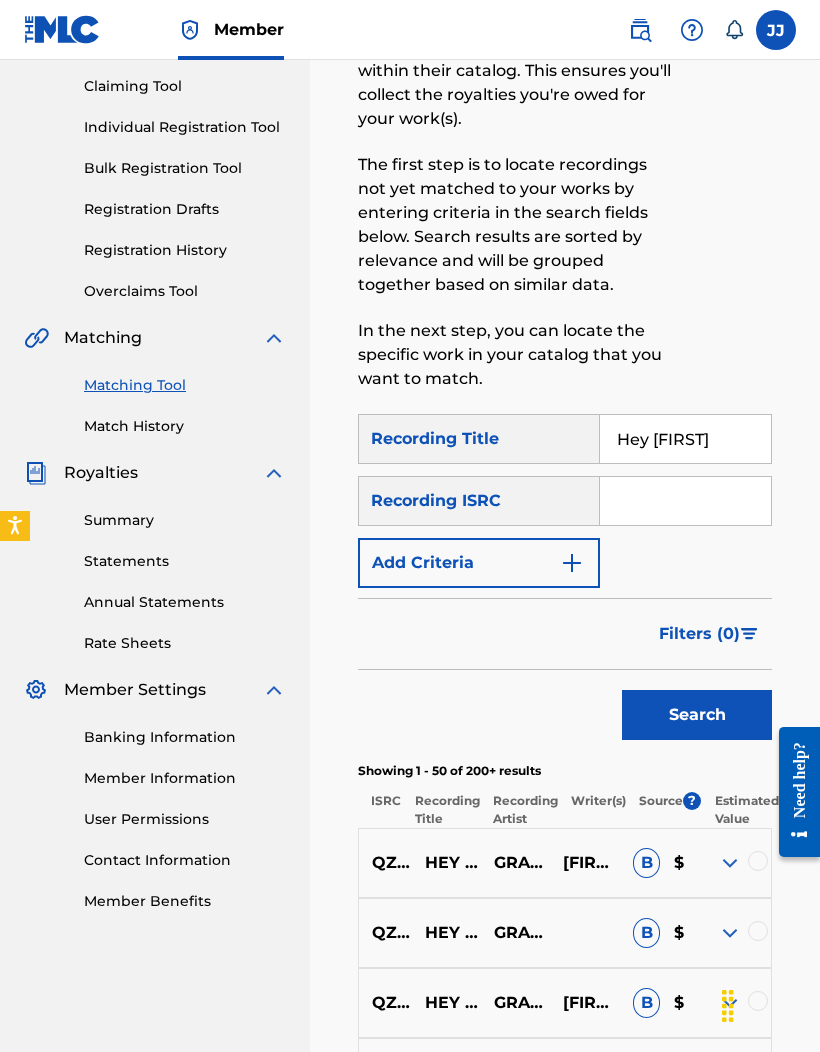 scroll, scrollTop: 207, scrollLeft: 0, axis: vertical 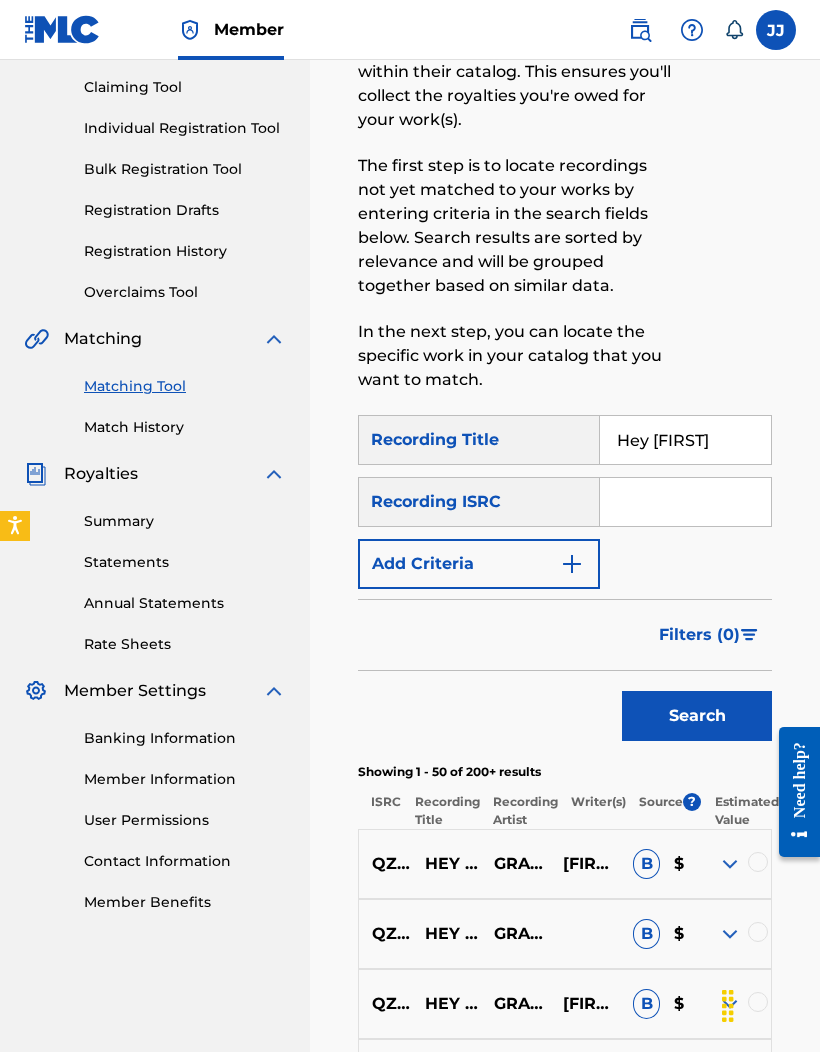 click on "Recording ISRC" at bounding box center (479, 502) 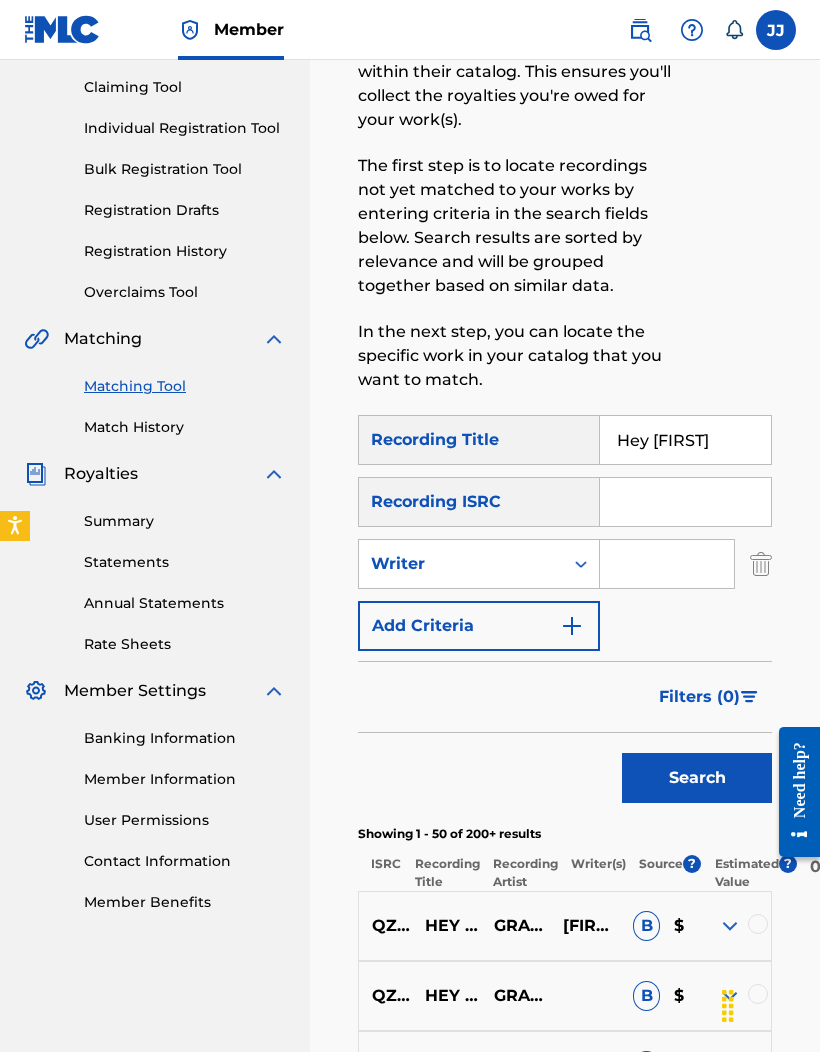 click at bounding box center (667, 564) 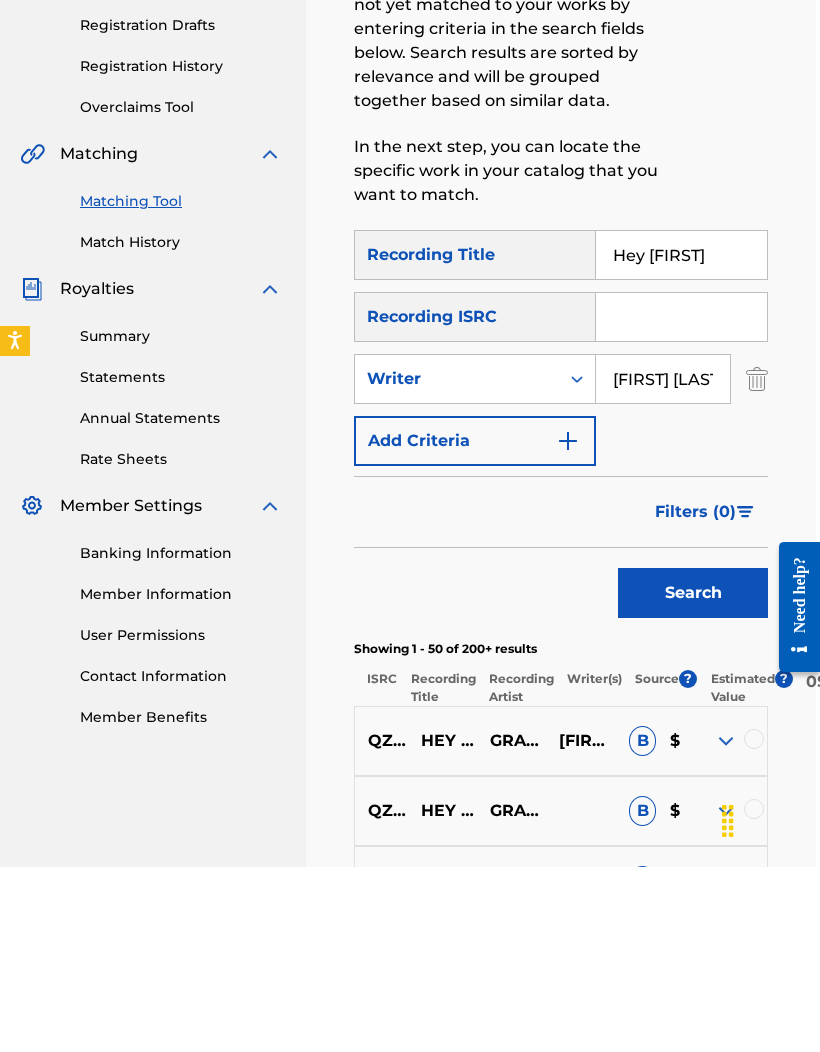 type on "[FIRST] [LAST]" 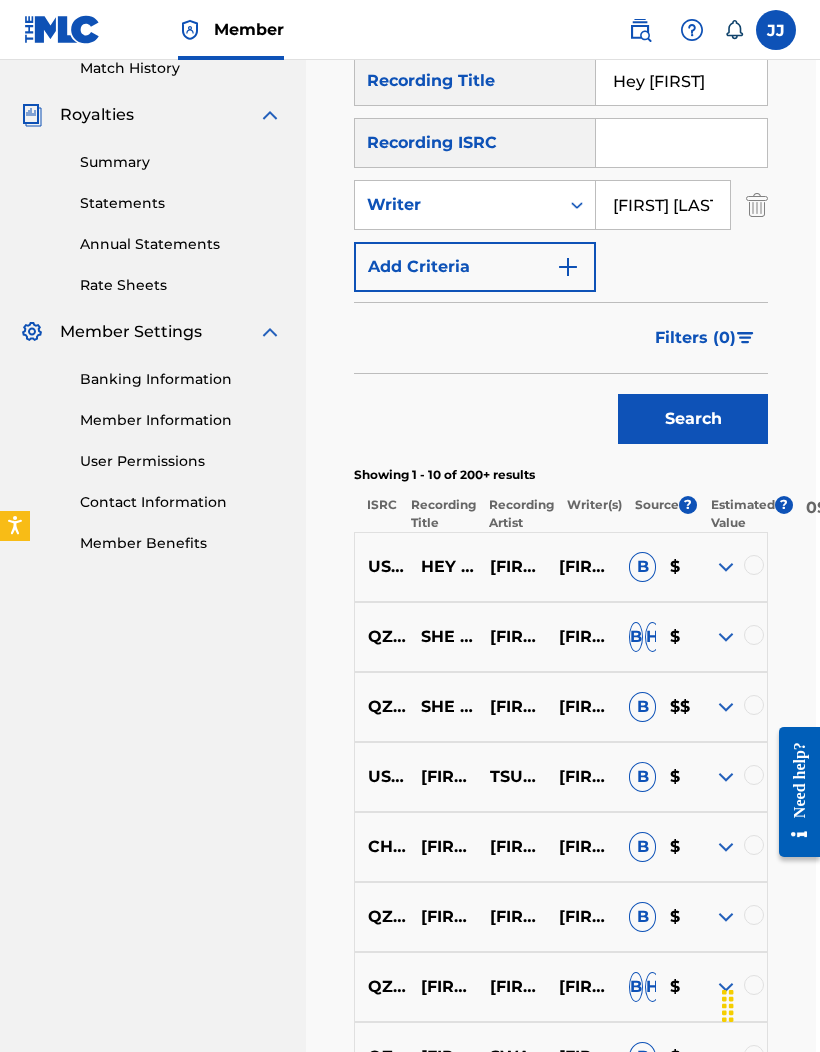 scroll, scrollTop: 561, scrollLeft: 4, axis: both 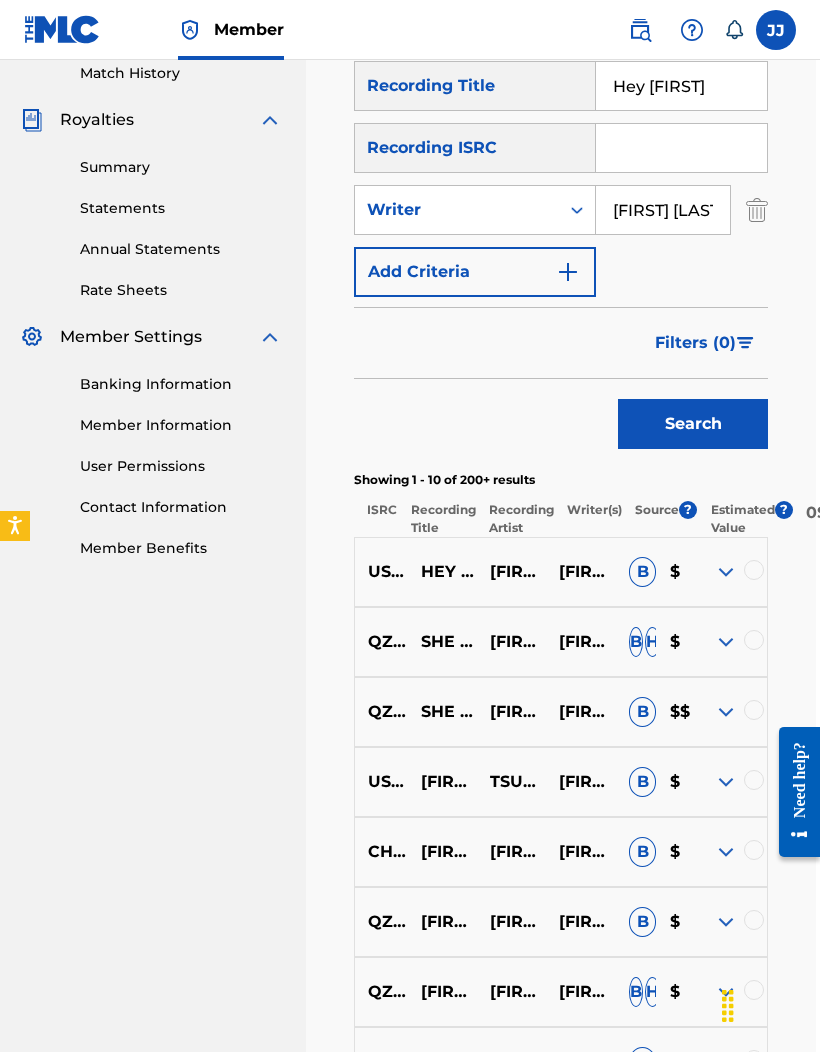 click at bounding box center (726, 852) 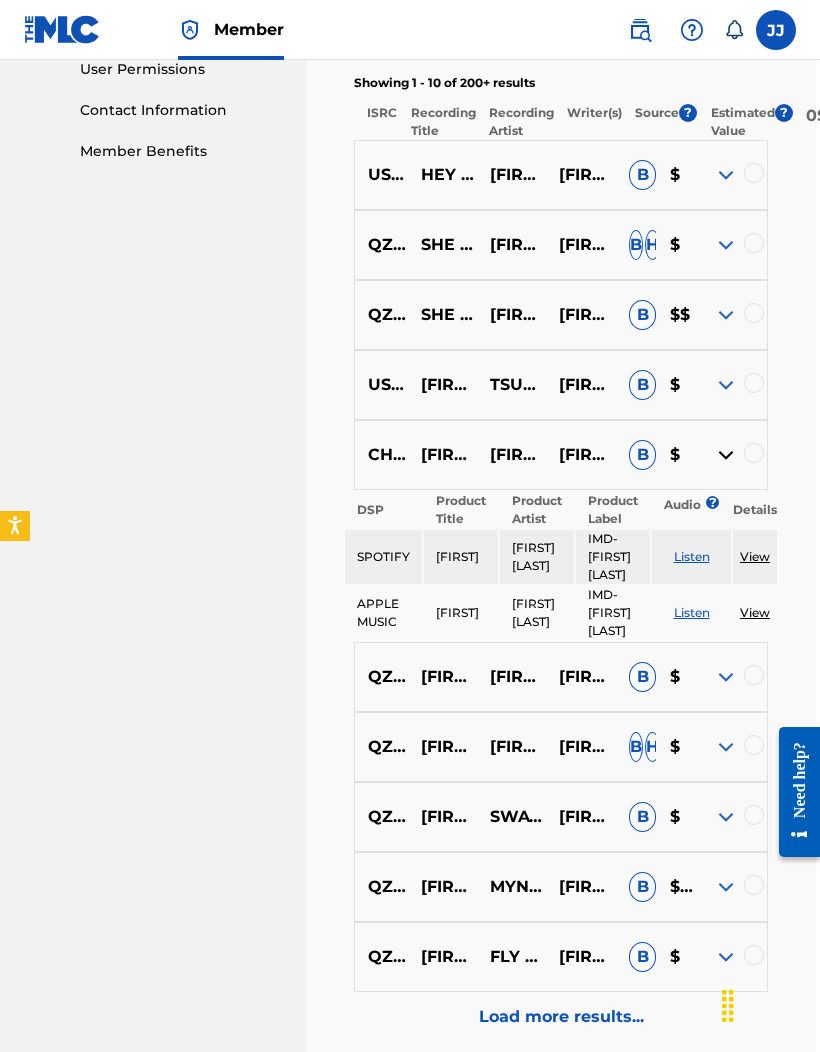 scroll, scrollTop: 962, scrollLeft: 4, axis: both 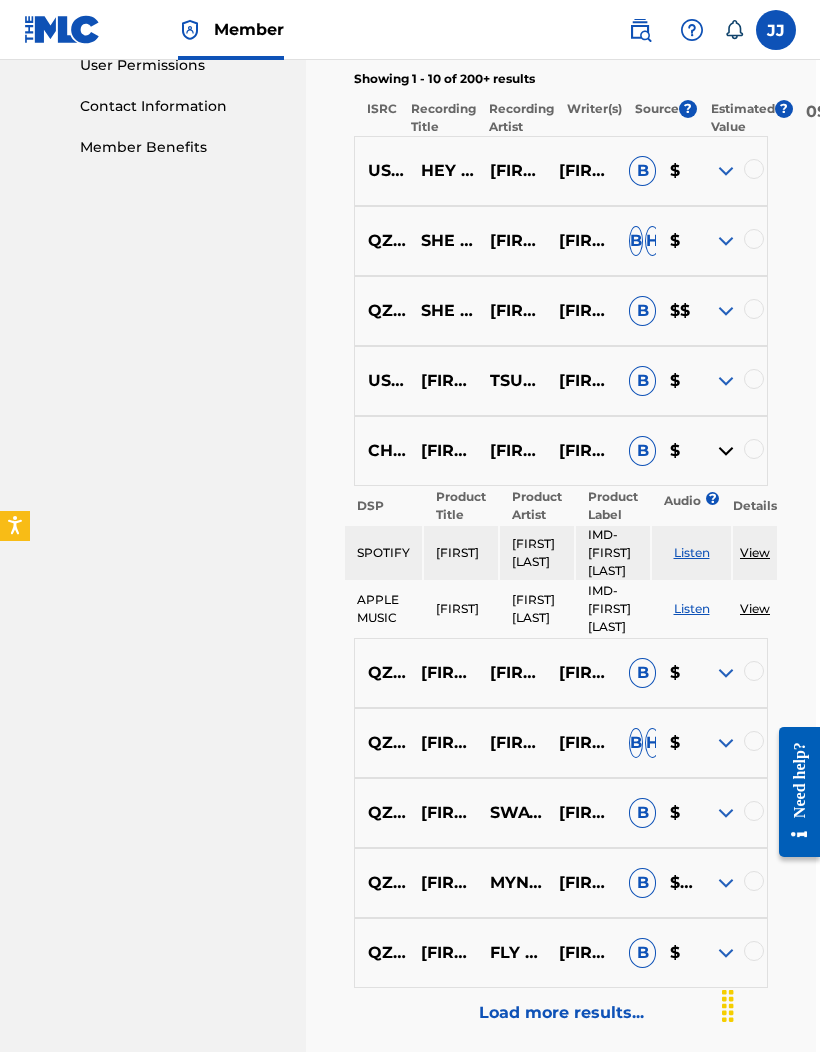click at bounding box center (726, 673) 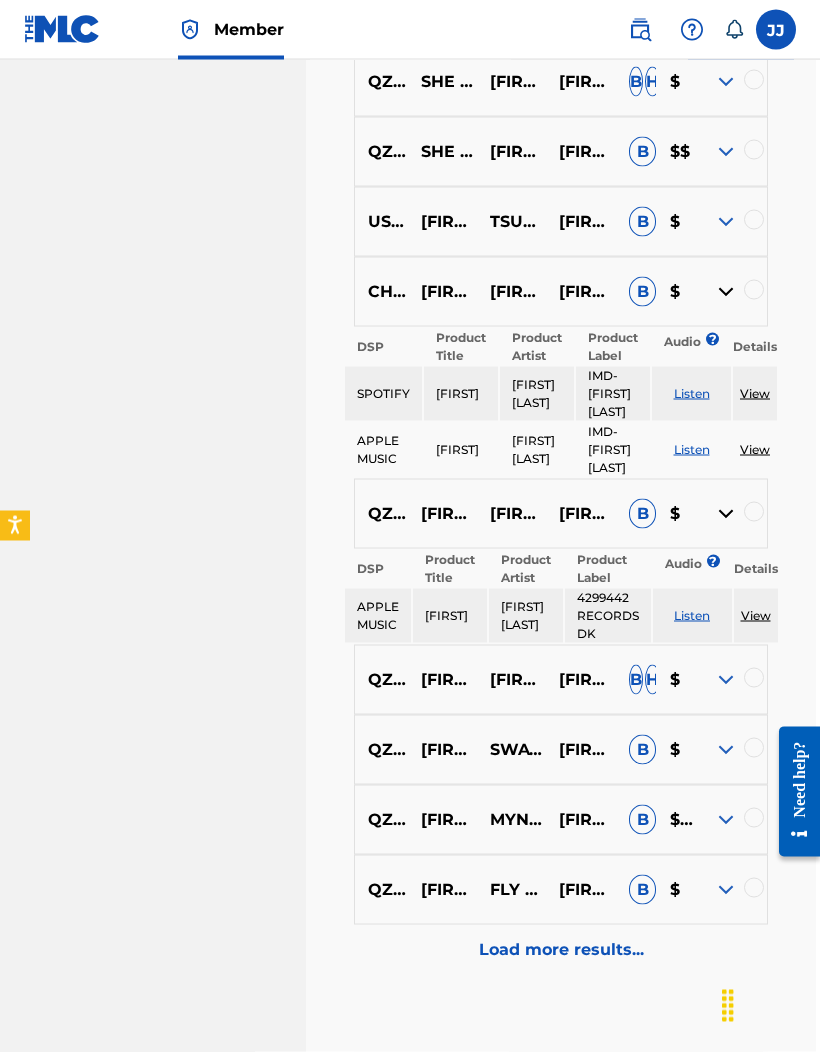 scroll, scrollTop: 1133, scrollLeft: 4, axis: both 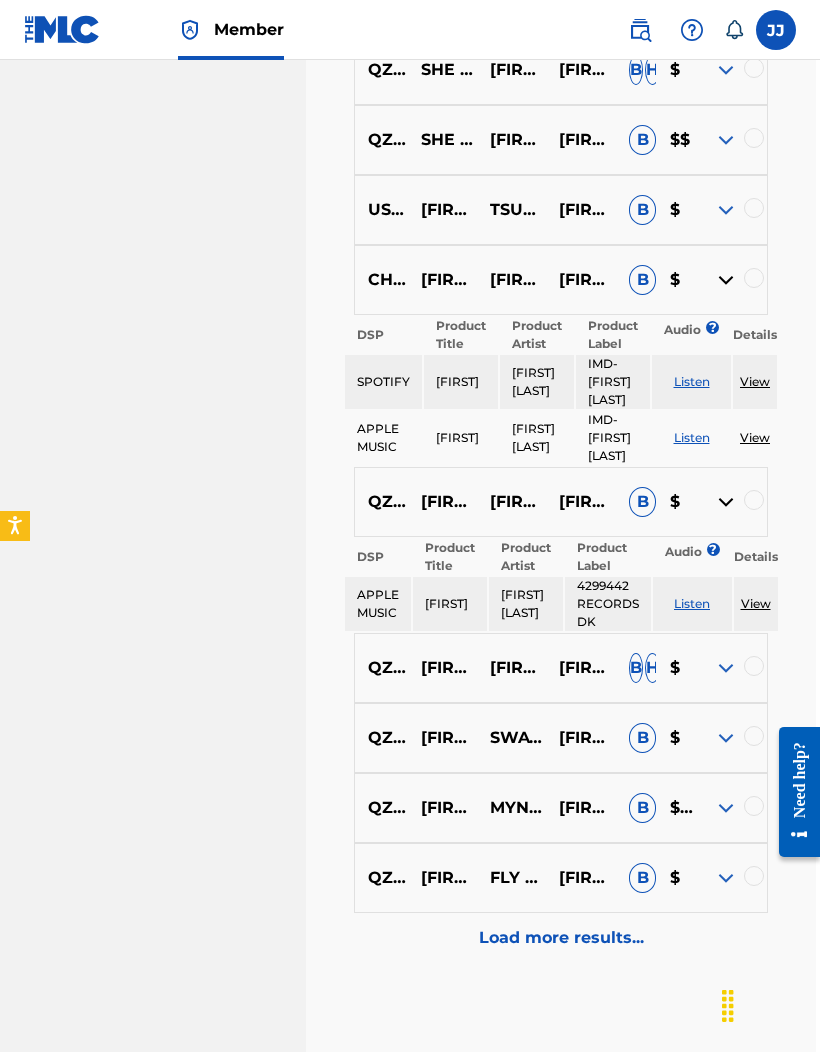 click on "Load more results..." at bounding box center (561, 938) 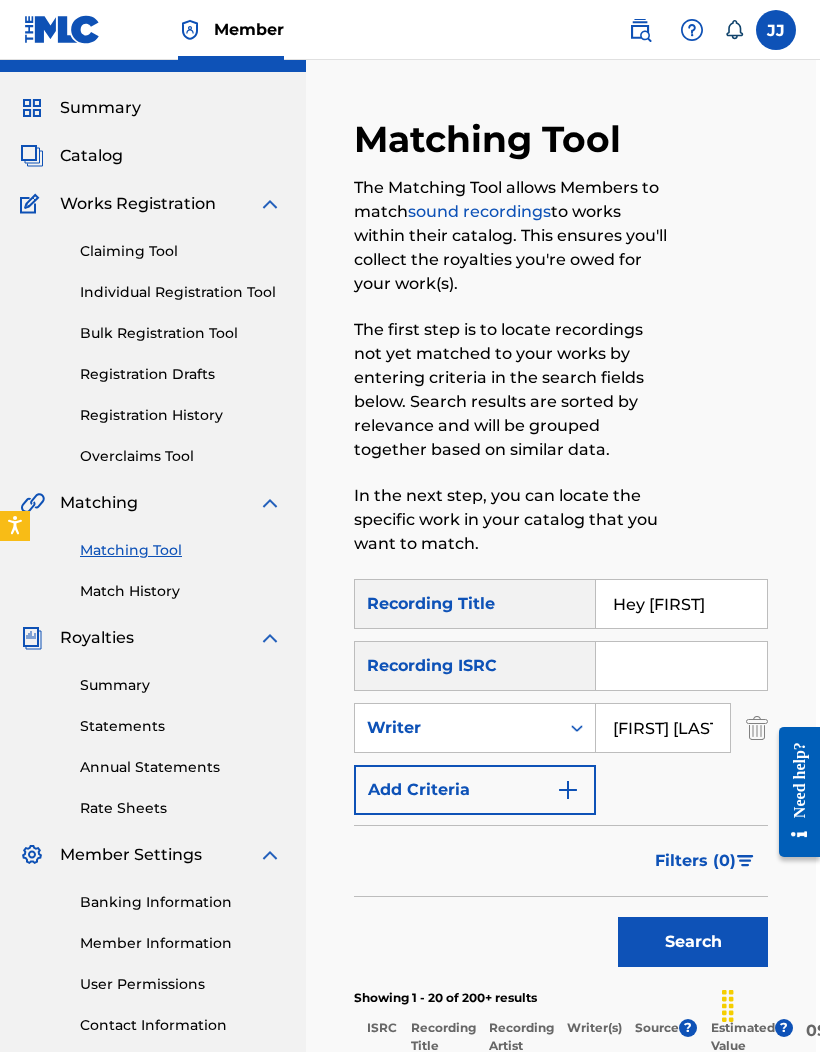 scroll, scrollTop: 0, scrollLeft: 4, axis: horizontal 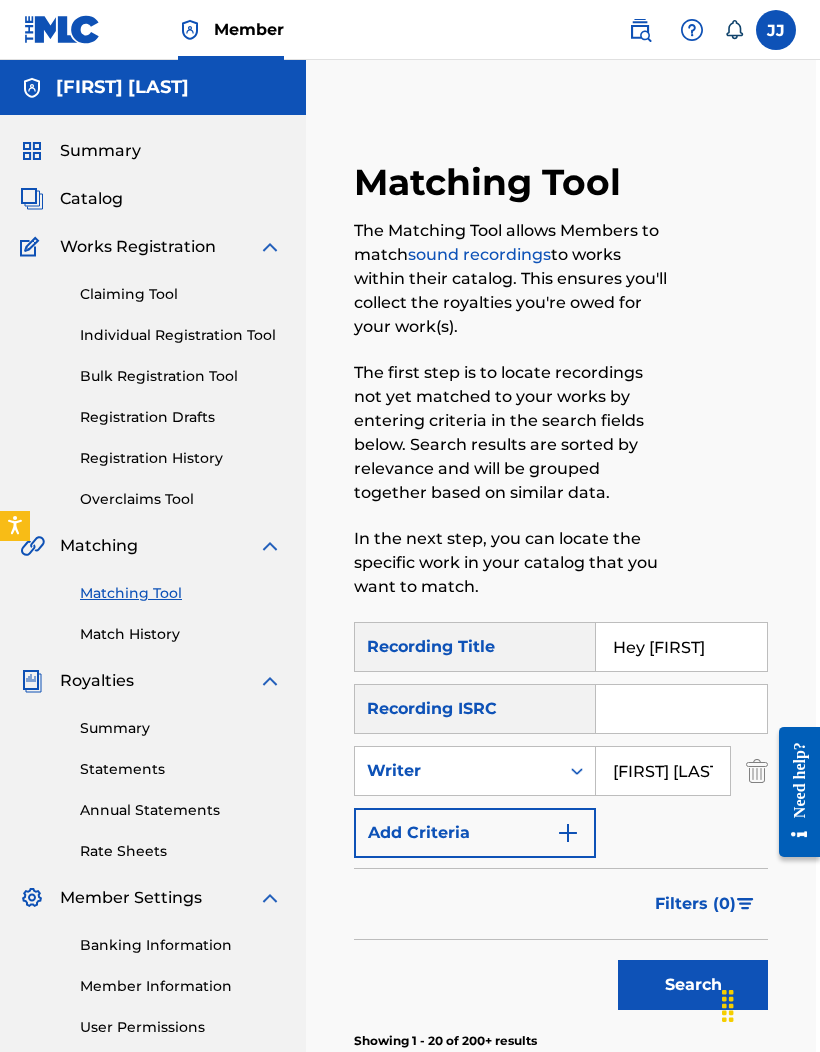 click on "Match History" at bounding box center (181, 634) 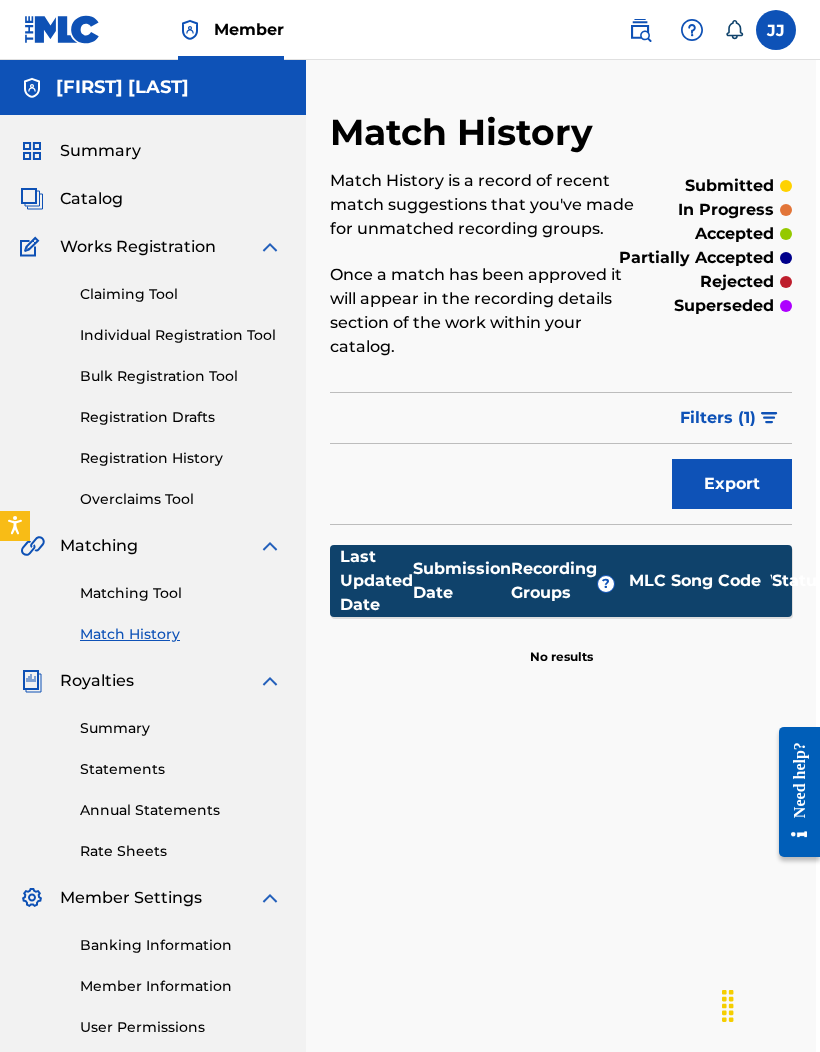 scroll, scrollTop: 0, scrollLeft: 0, axis: both 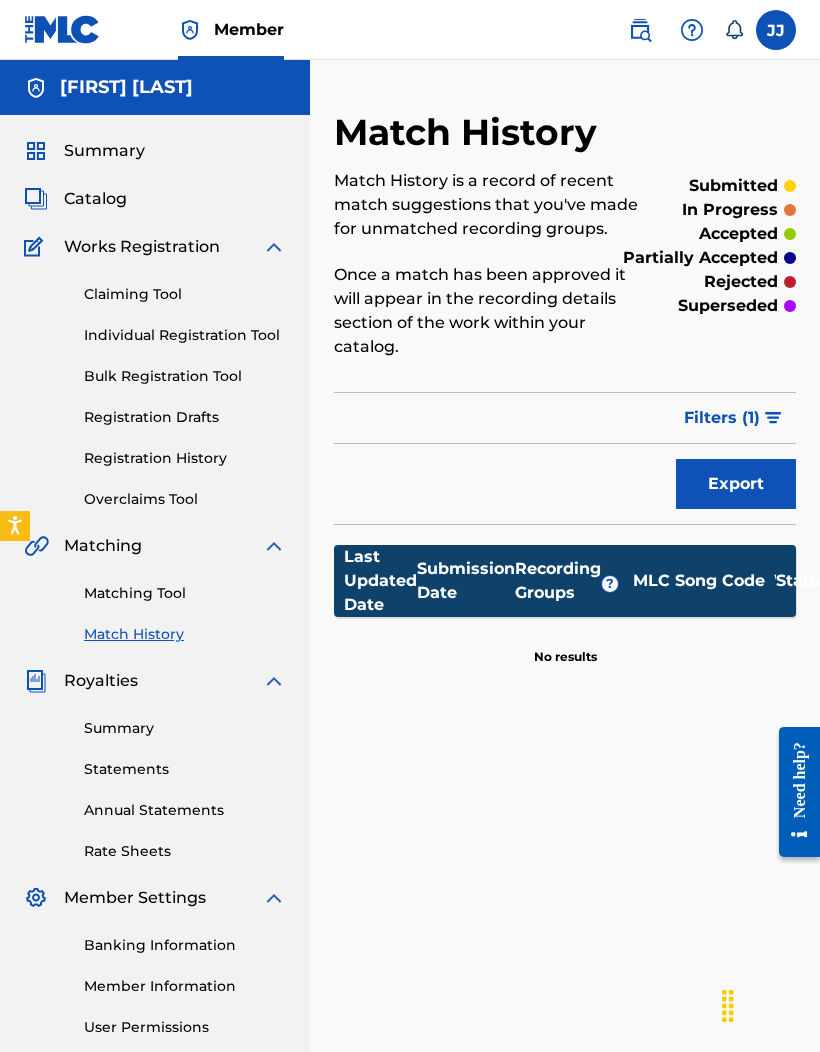 click on "Statements" at bounding box center [185, 769] 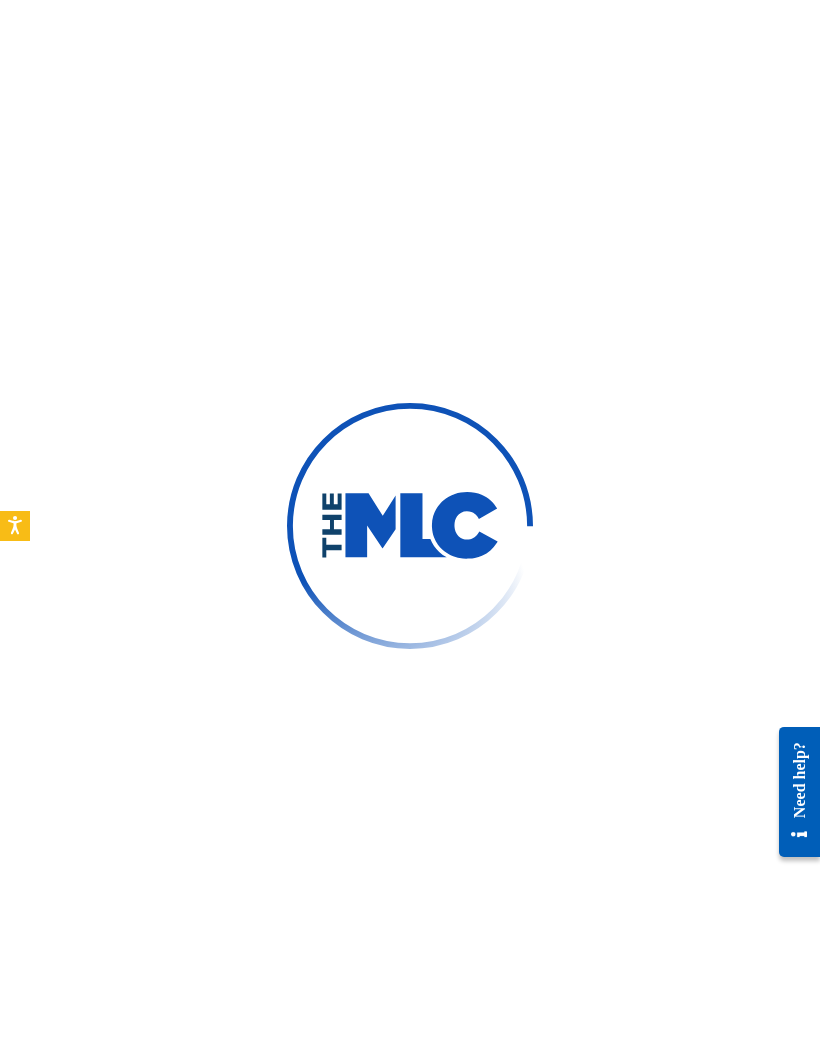 scroll, scrollTop: 71, scrollLeft: 0, axis: vertical 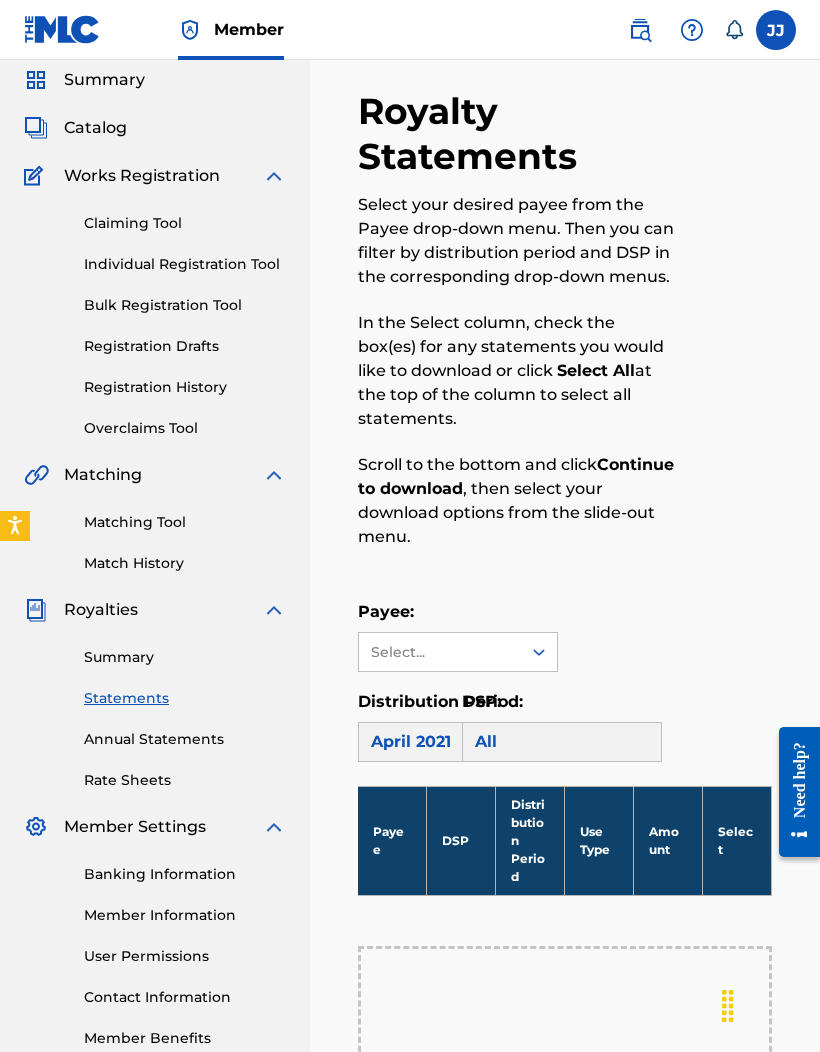 click on "Annual Statements" at bounding box center [185, 739] 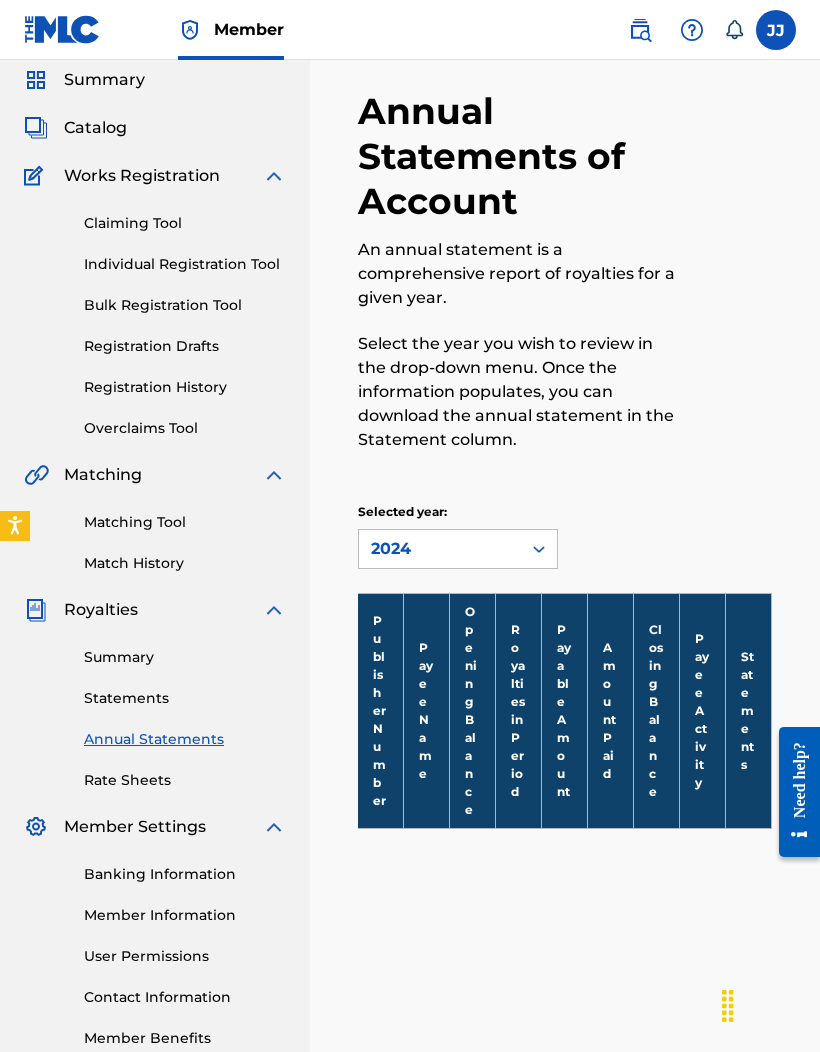scroll, scrollTop: 0, scrollLeft: 0, axis: both 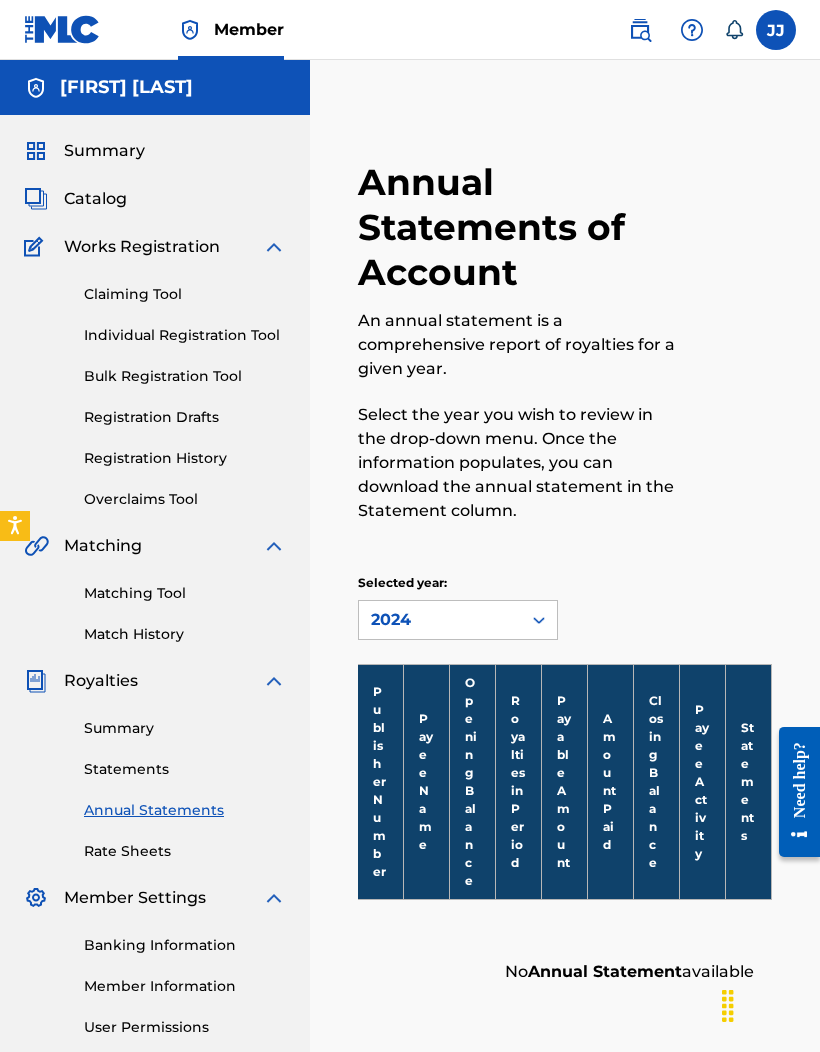 click on "Annual Statements" at bounding box center (185, 810) 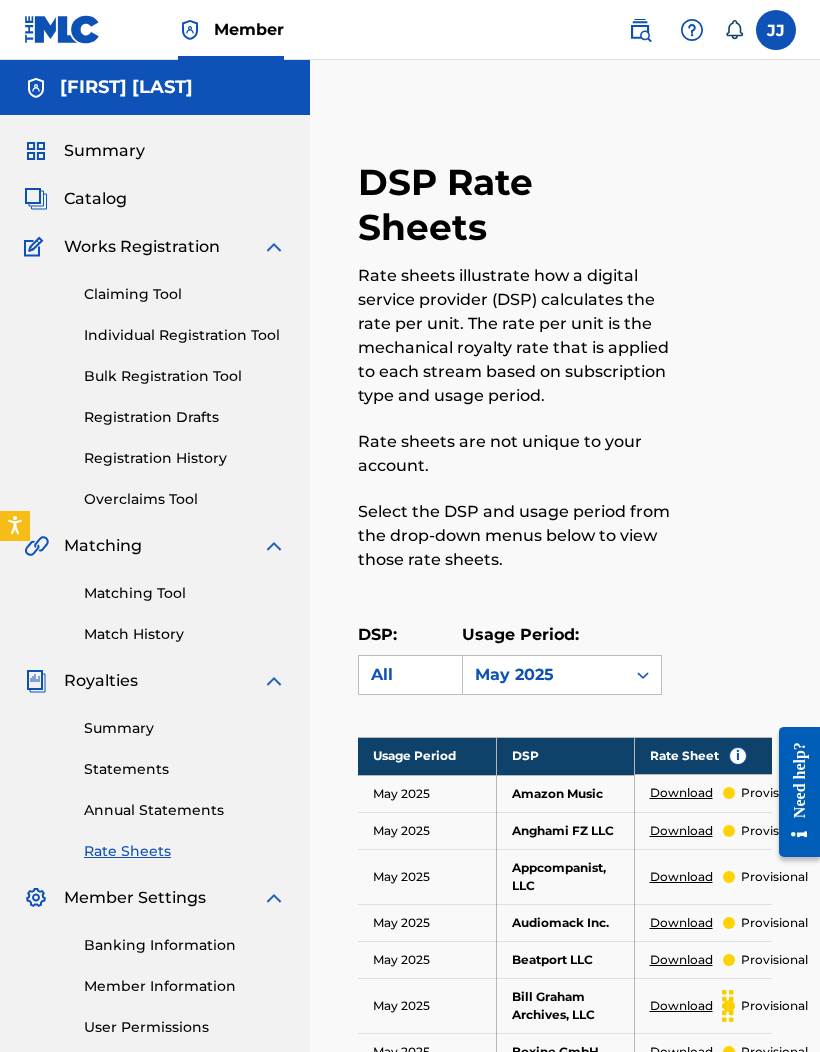 click on "Registration History" at bounding box center (185, 458) 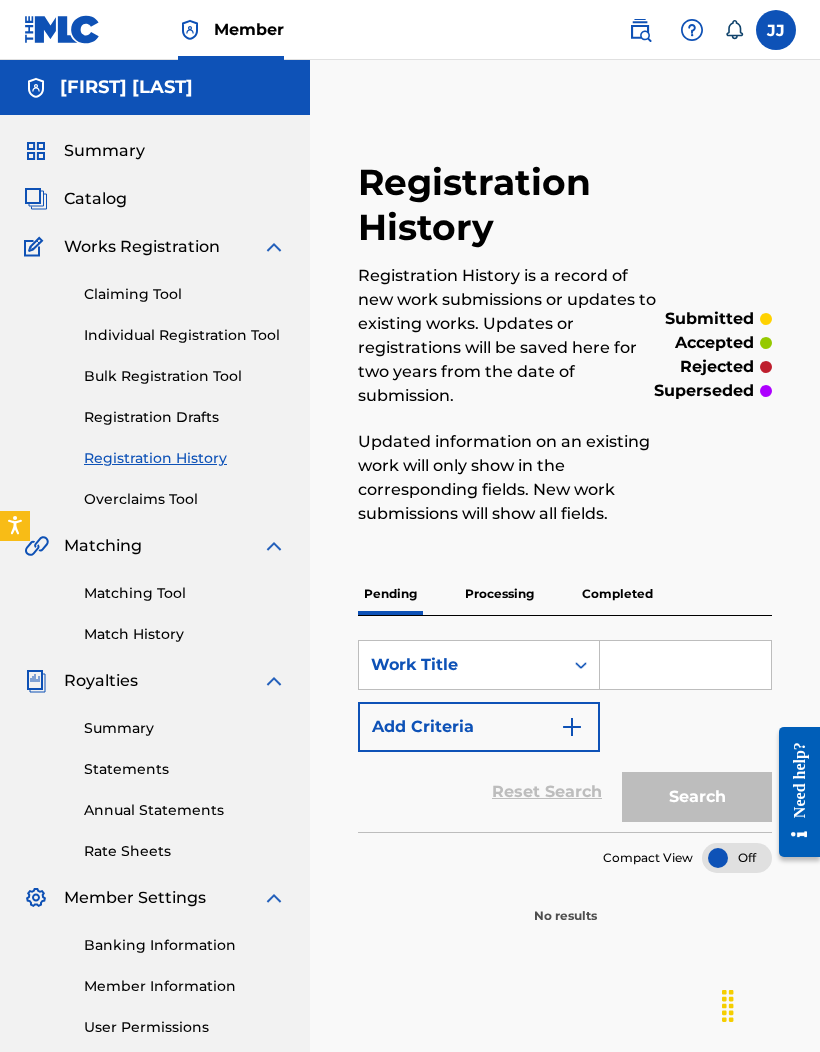 click on "Processing" at bounding box center [499, 594] 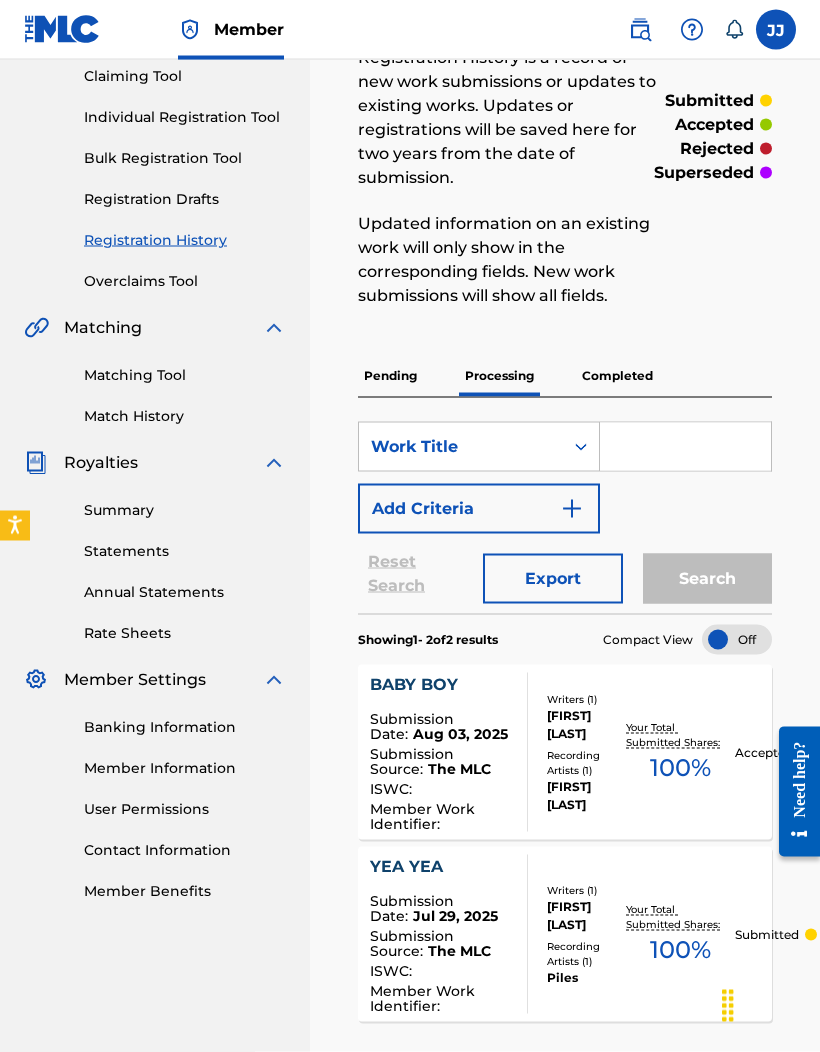 scroll, scrollTop: 207, scrollLeft: 0, axis: vertical 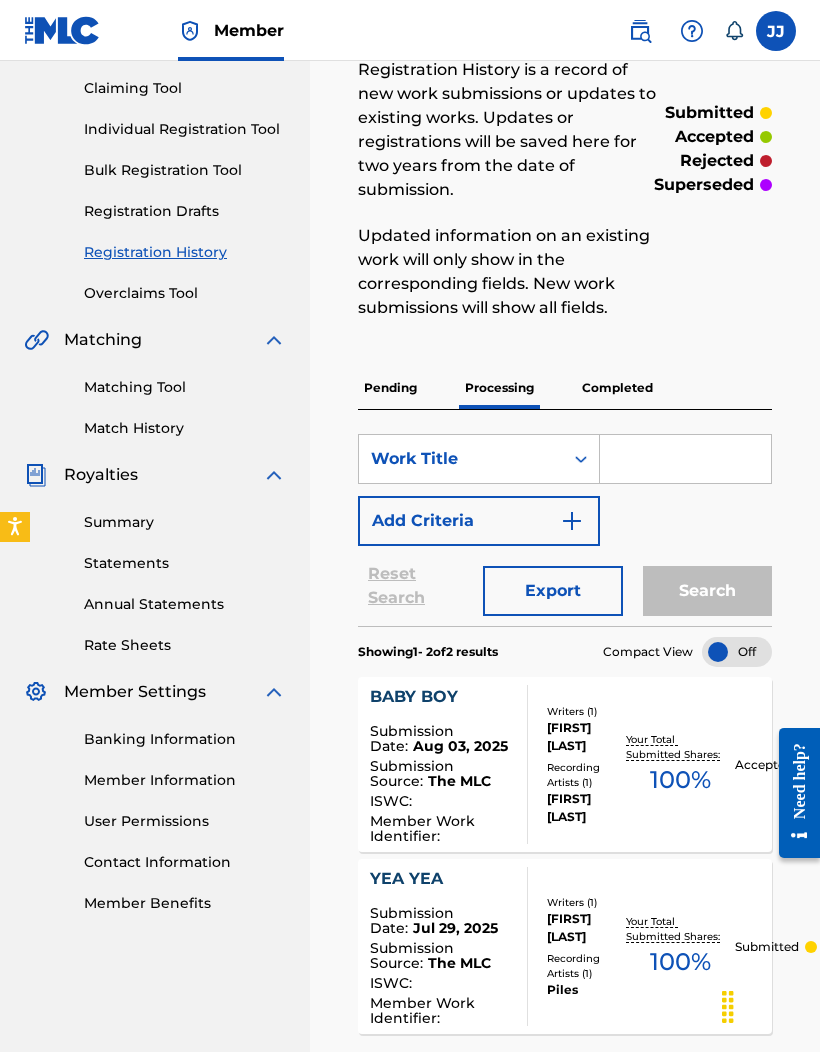 click on "Pending" at bounding box center [390, 387] 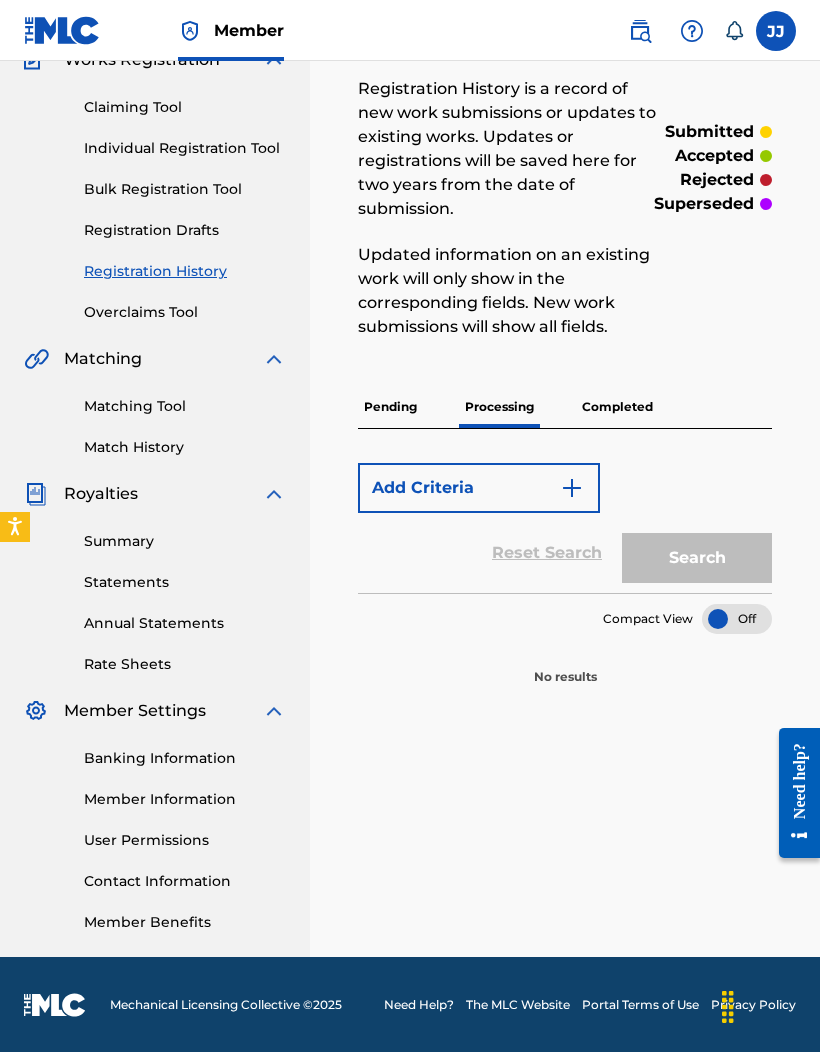 scroll, scrollTop: 0, scrollLeft: 0, axis: both 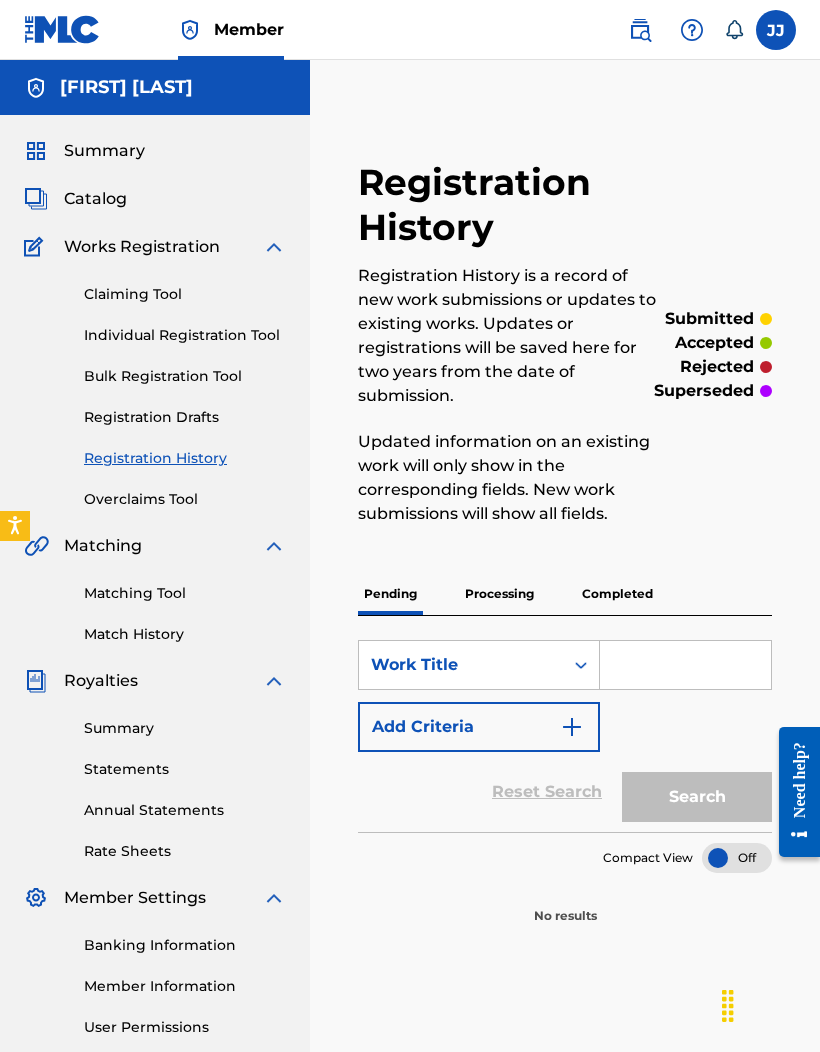 click on "Completed" at bounding box center (617, 594) 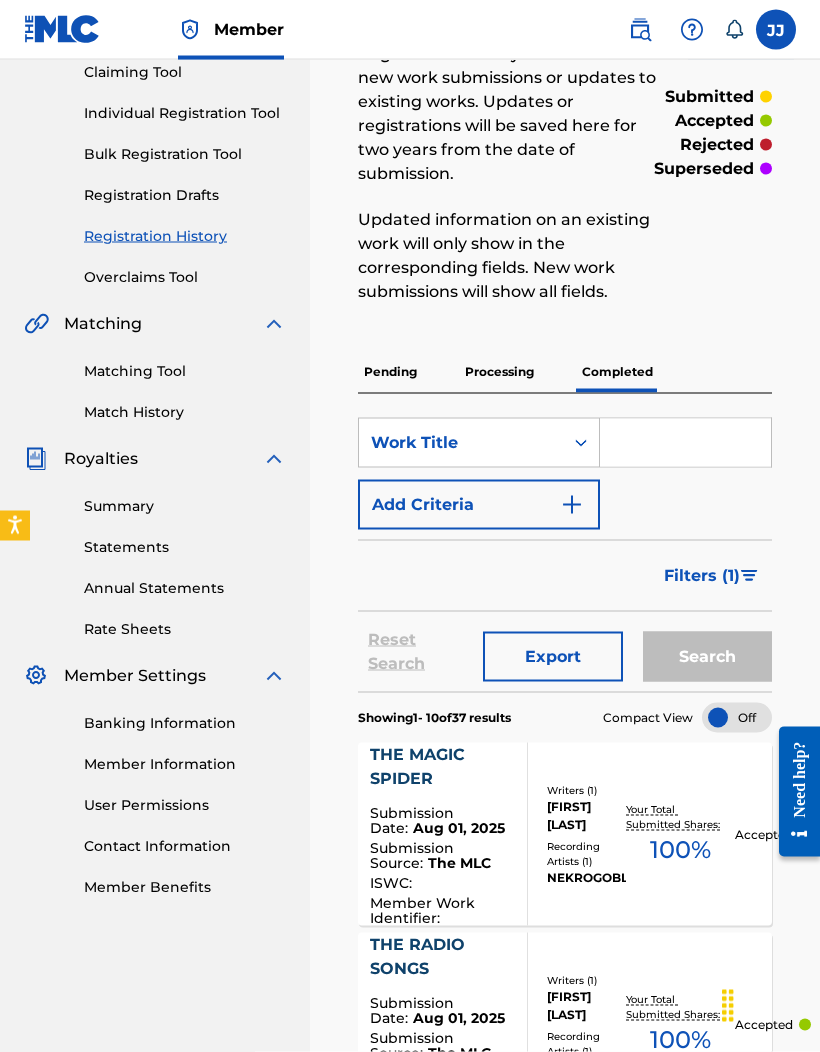 scroll, scrollTop: 213, scrollLeft: 0, axis: vertical 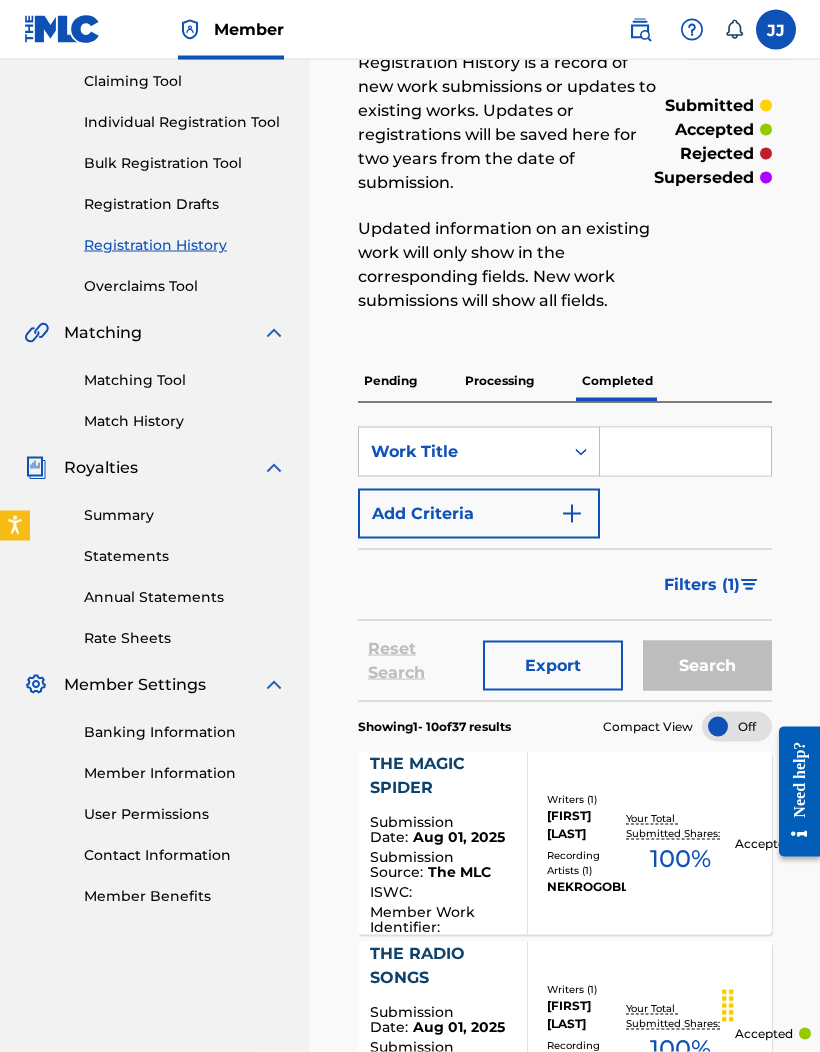 click on "Pending" at bounding box center (390, 381) 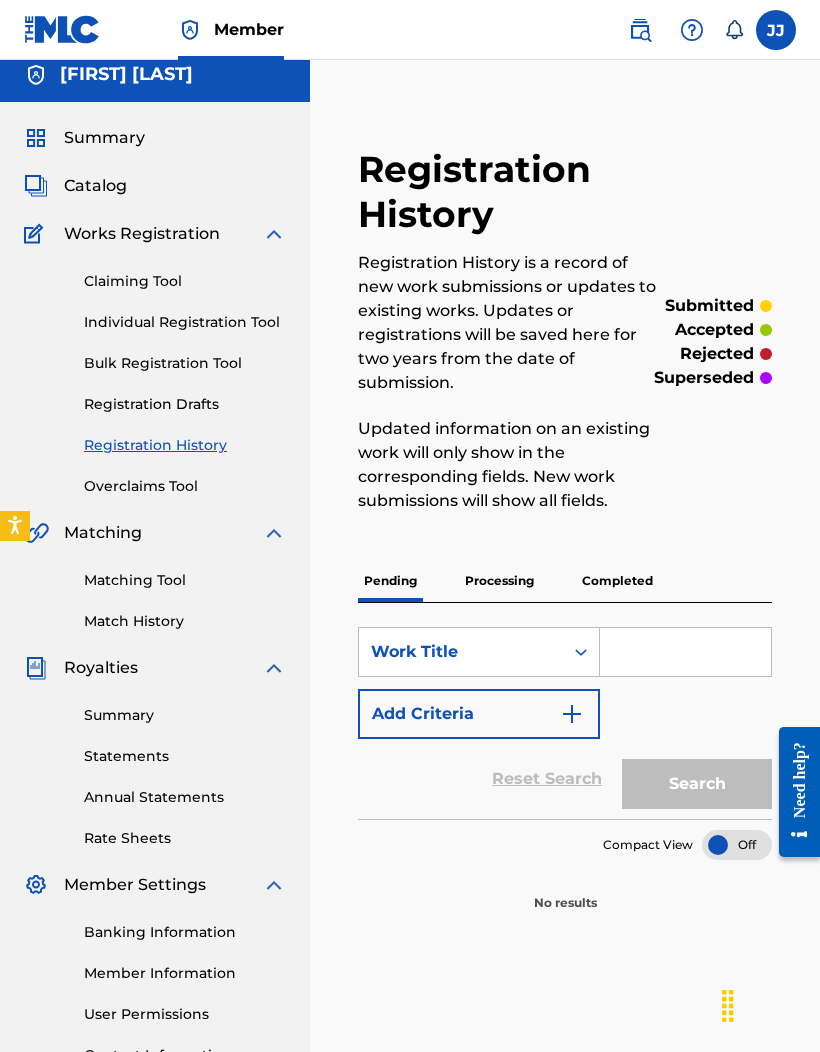scroll, scrollTop: 1, scrollLeft: 0, axis: vertical 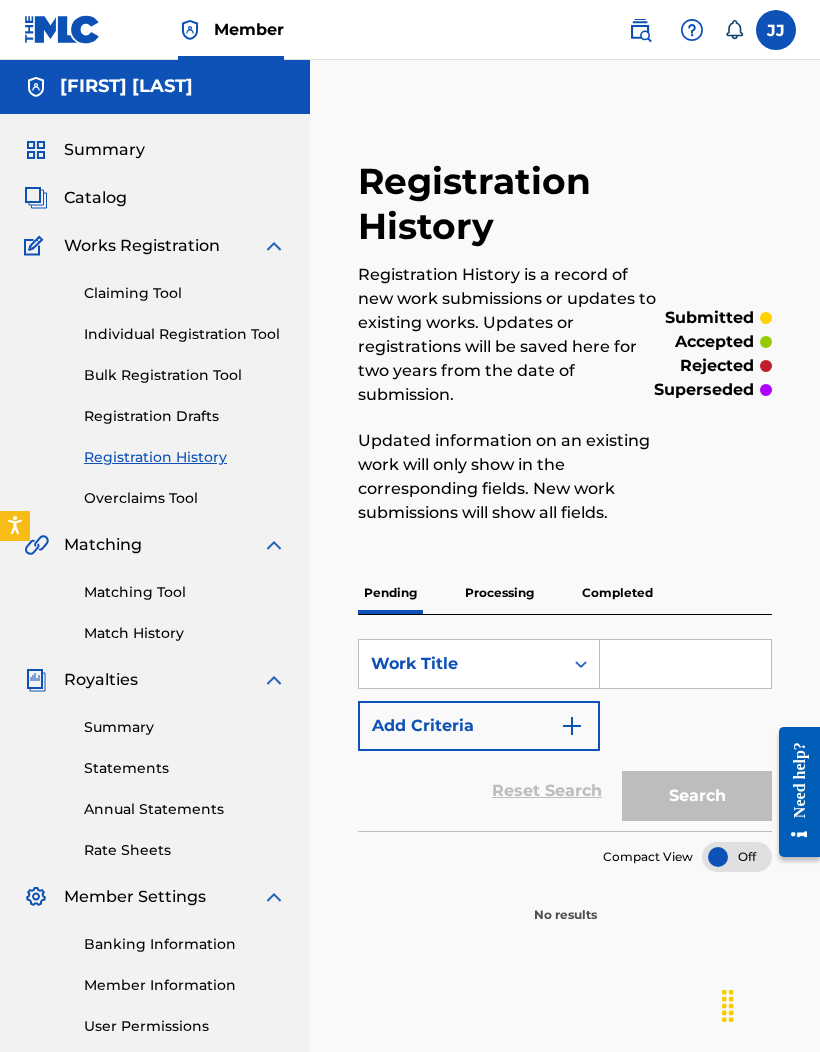 click on "Processing" at bounding box center [499, 593] 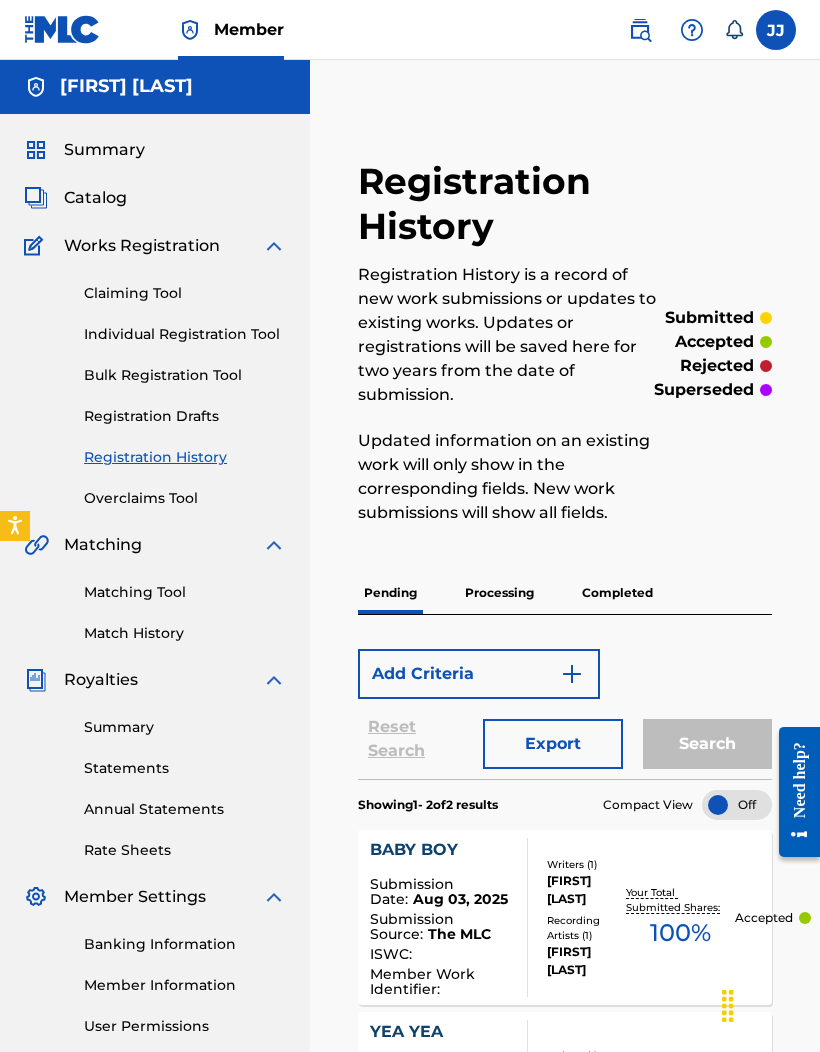 scroll, scrollTop: 0, scrollLeft: 0, axis: both 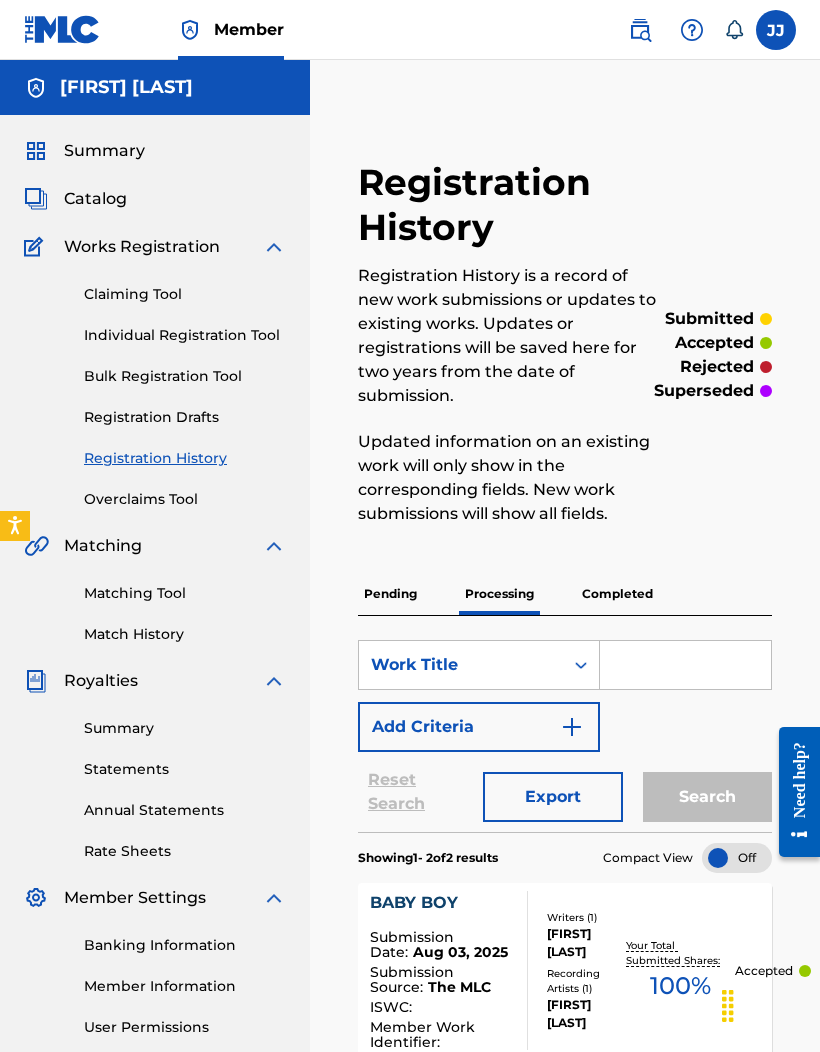 click on "Pending" at bounding box center (390, 594) 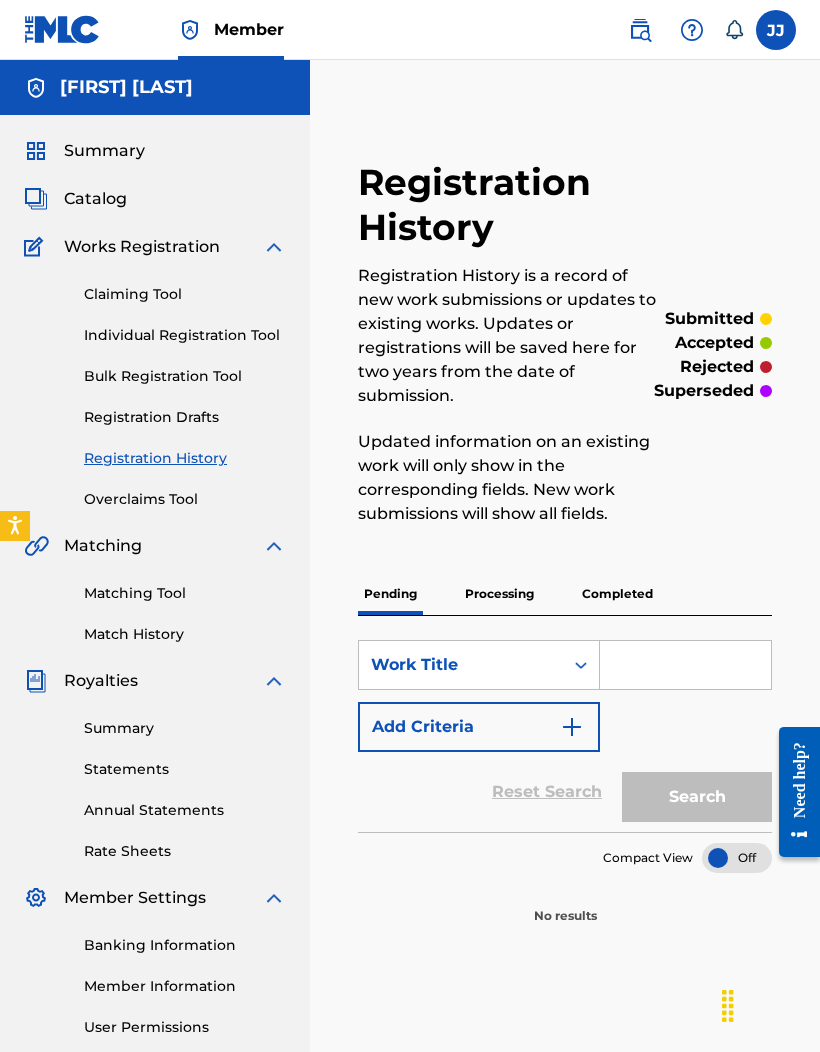 click on "Completed" at bounding box center [617, 594] 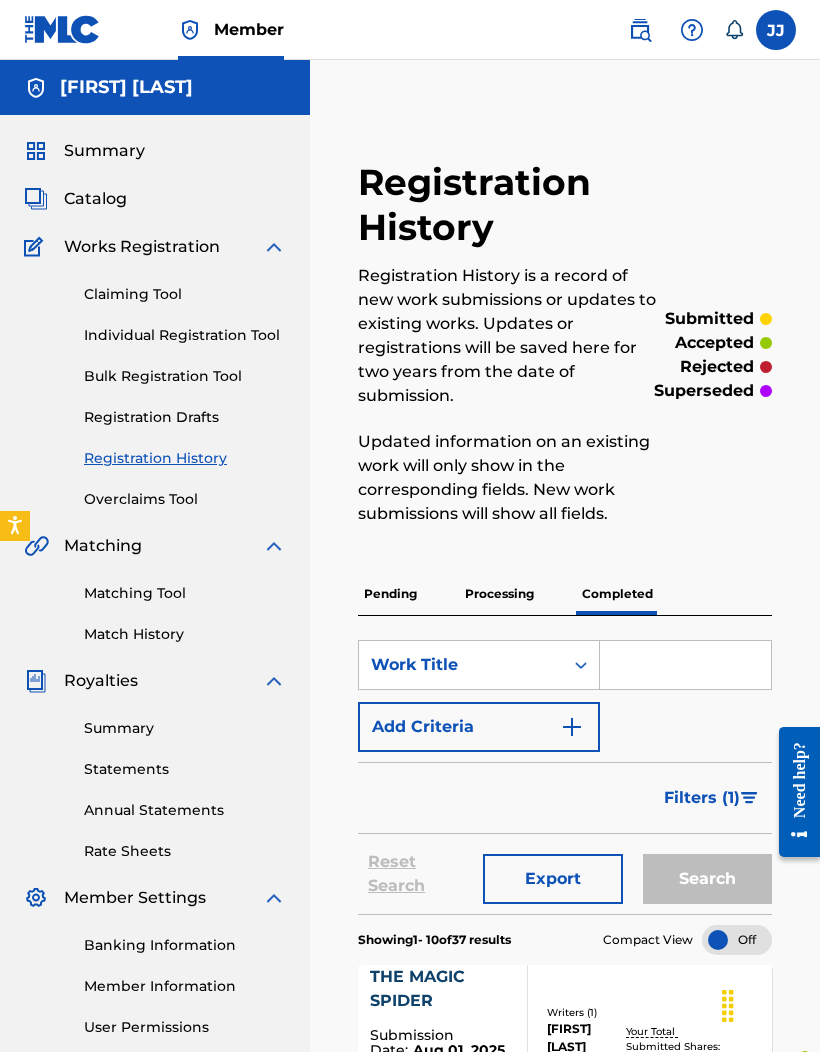 click on "Processing" at bounding box center [499, 594] 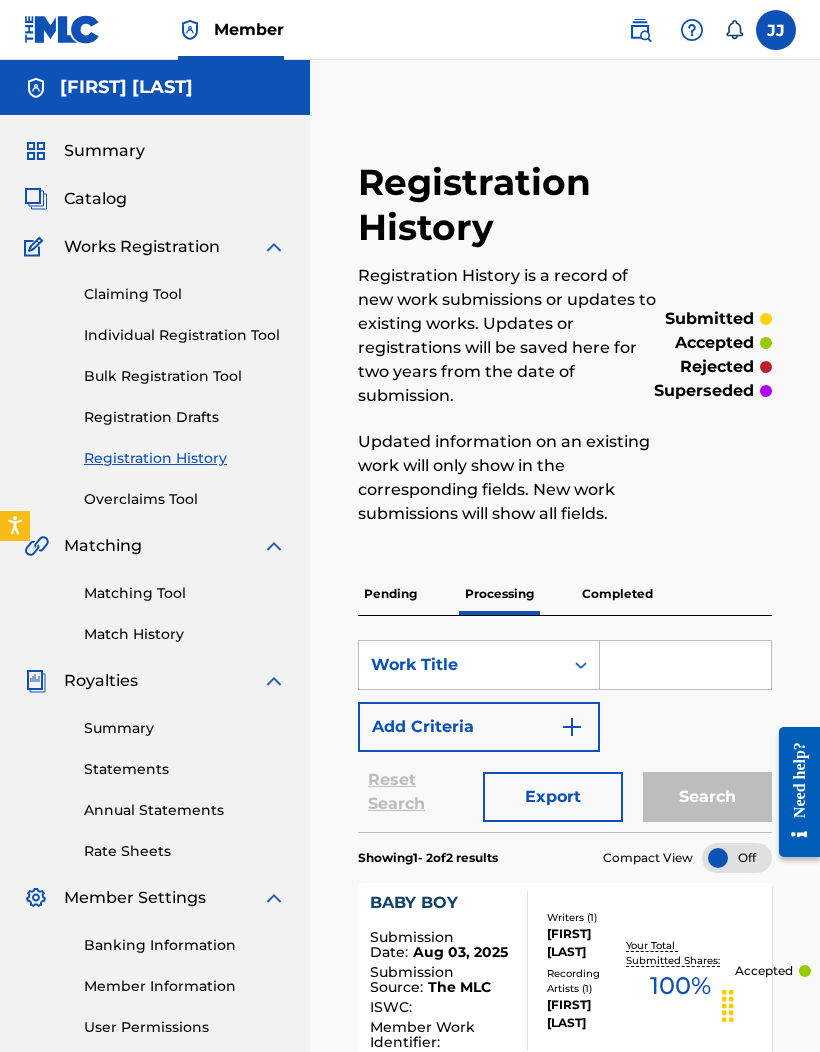 click on "Pending" at bounding box center [390, 594] 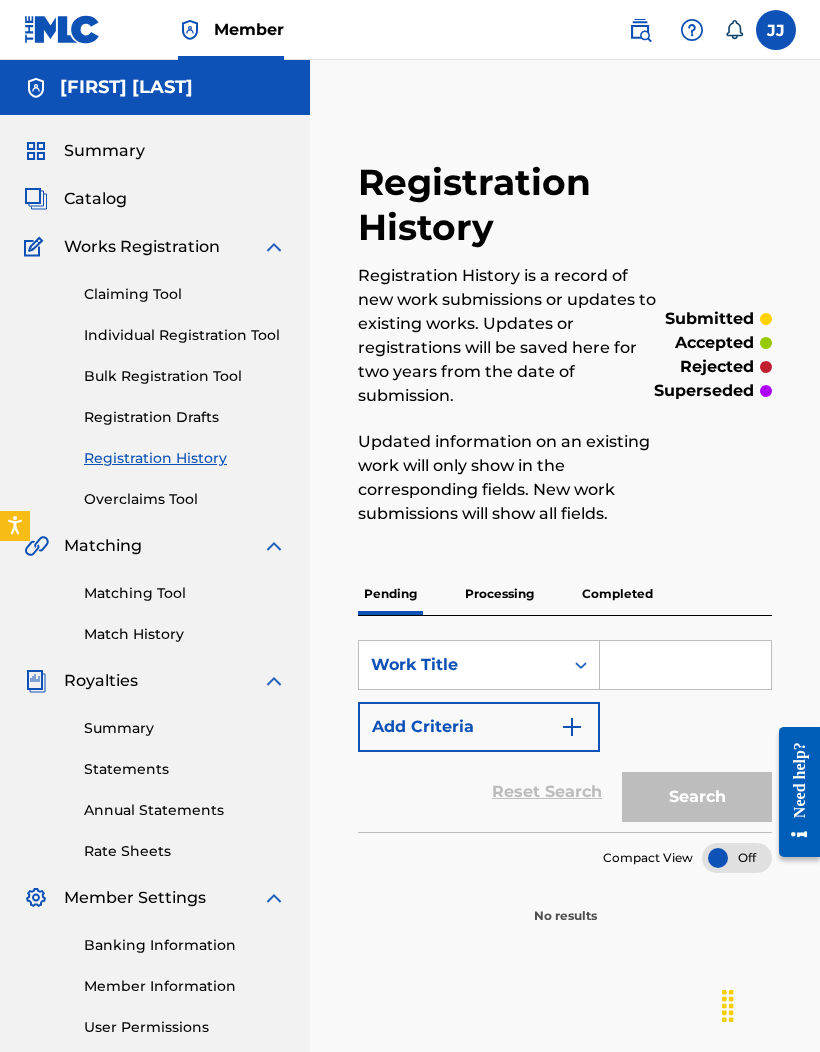 click on "Processing" at bounding box center [499, 594] 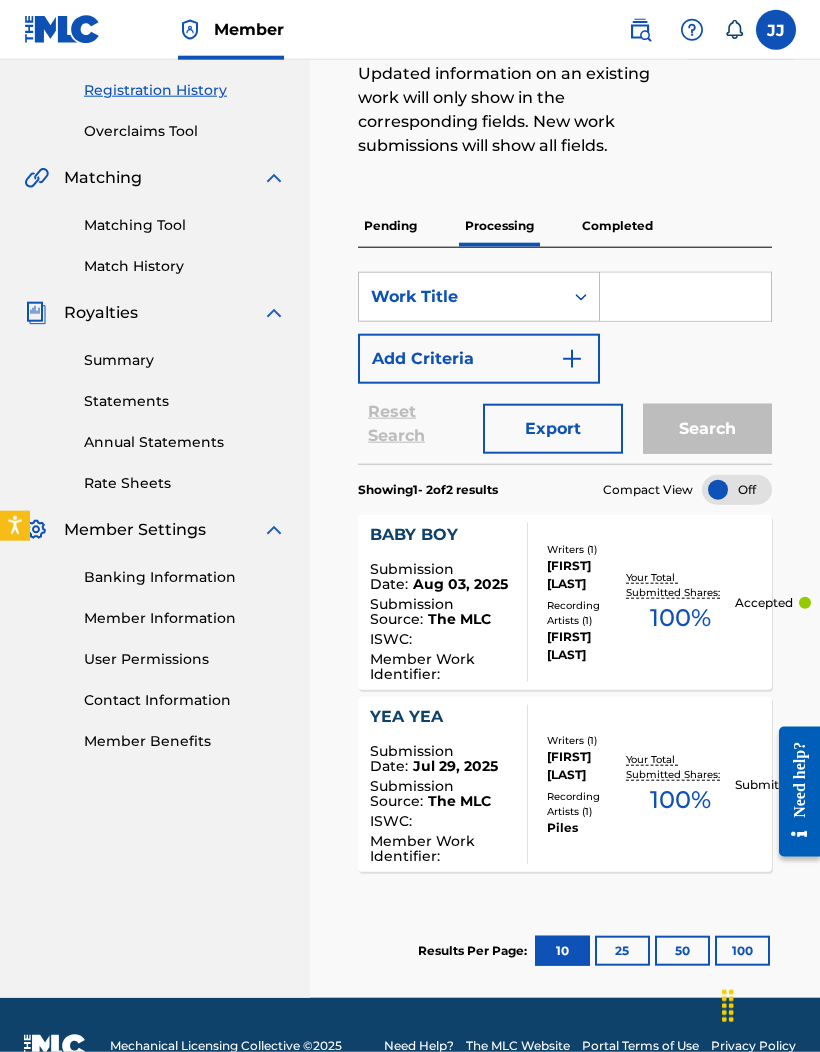 scroll, scrollTop: 328, scrollLeft: 0, axis: vertical 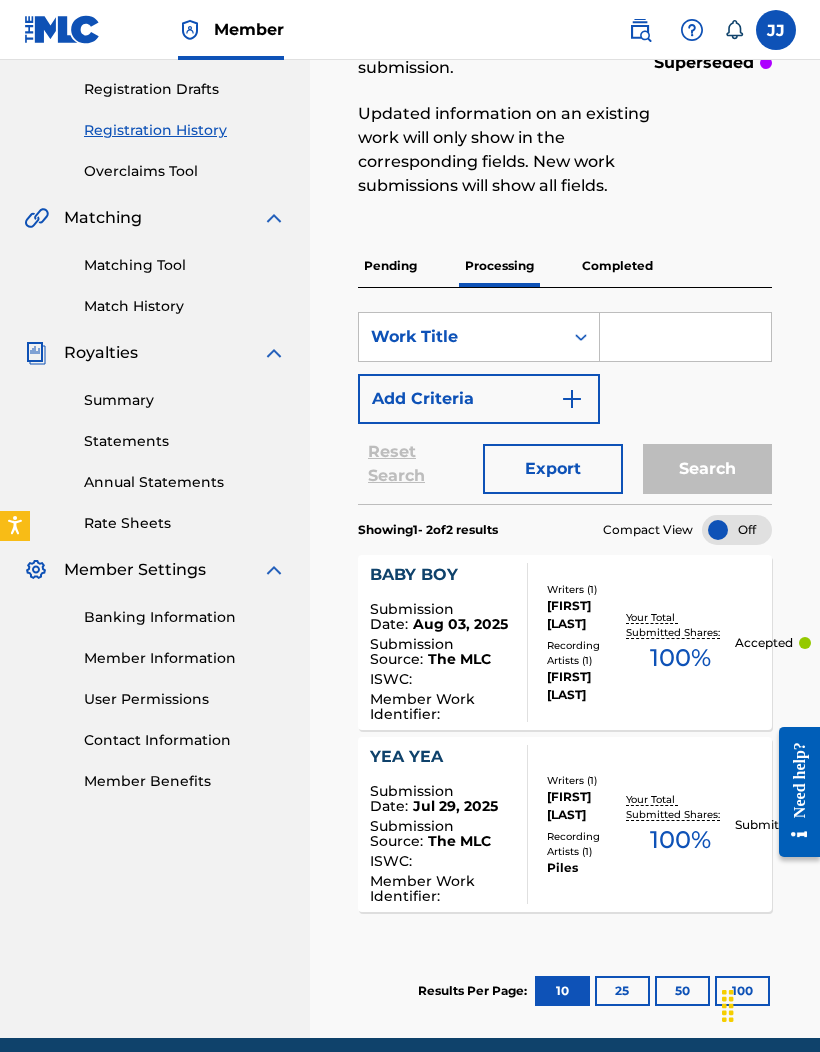 click on "25" at bounding box center [622, 991] 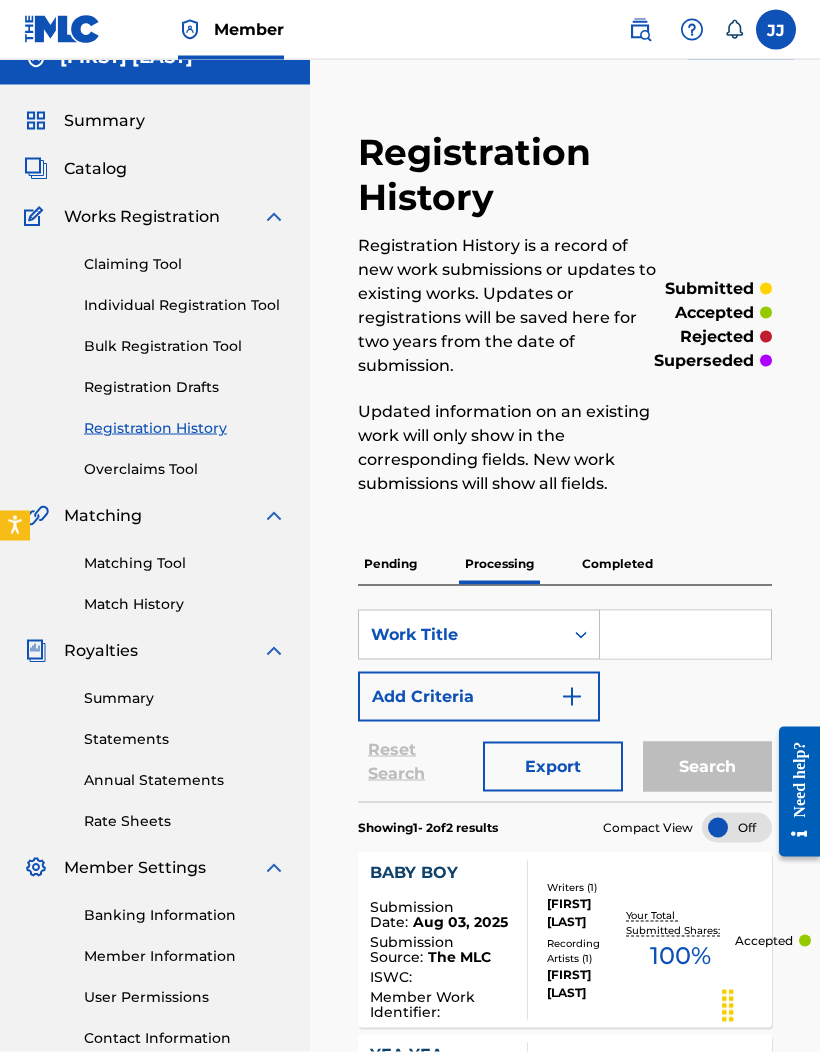 scroll, scrollTop: 0, scrollLeft: 0, axis: both 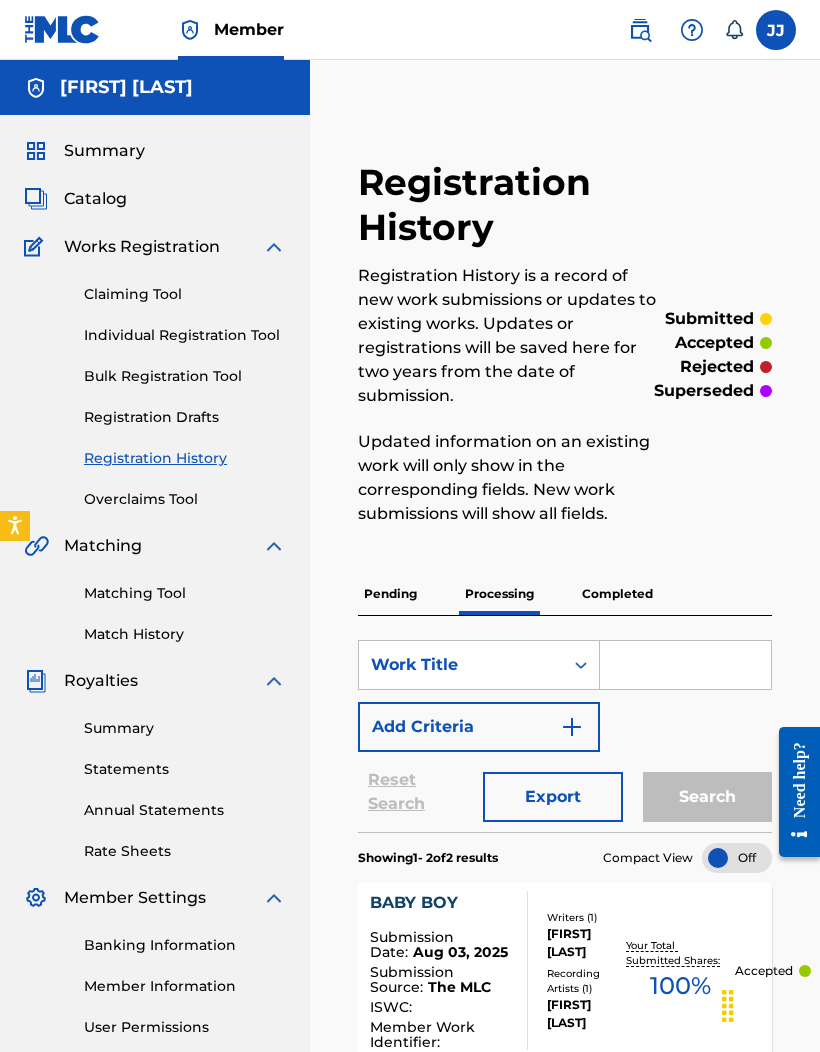 click on "Completed" at bounding box center [617, 594] 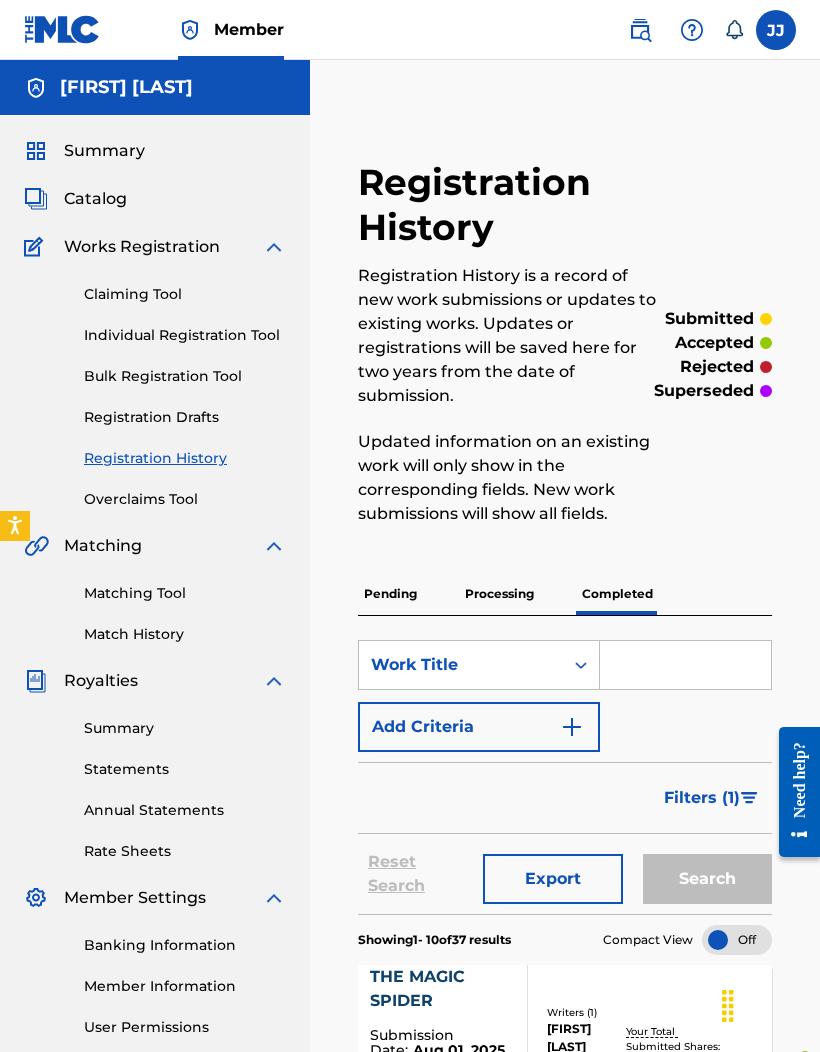 click on "Registration History Registration History is a record of new work submissions or updates to existing works. Updates or registrations will be saved here for two years from the date of submission. Updated information on an existing work will only show in the corresponding fields. New work submissions will show all fields.   submitted   accepted   rejected   superseded Pending Processing Completed SearchWithCriteriafb672a78-1ac4-4569-9a0e-728616568262 Work Title Add Criteria Filter Submission Status   accepted   rejected   superseded Submission Source  CWR   eSong   The MLC  Sort Submission Date Last Updated Remove Filters Apply Filters Filters ( 1 ) Reset Search Export Search Showing  1  -   10  of  37   results   Compact View THE MAGIC SPIDER Submission Date : Aug 01, 2025 Submission Source : The MLC ISWC : Member Work Identifier : Writers ( 1 ) JONATHAN JONES Recording Artists ( 1 ) NEKROGOBLIKON Your Total Submitted Shares: 100 %   Accepted THE RADIO SONGS Submission Date : Aug 01, 2025 Submission Source :" at bounding box center [565, 1584] 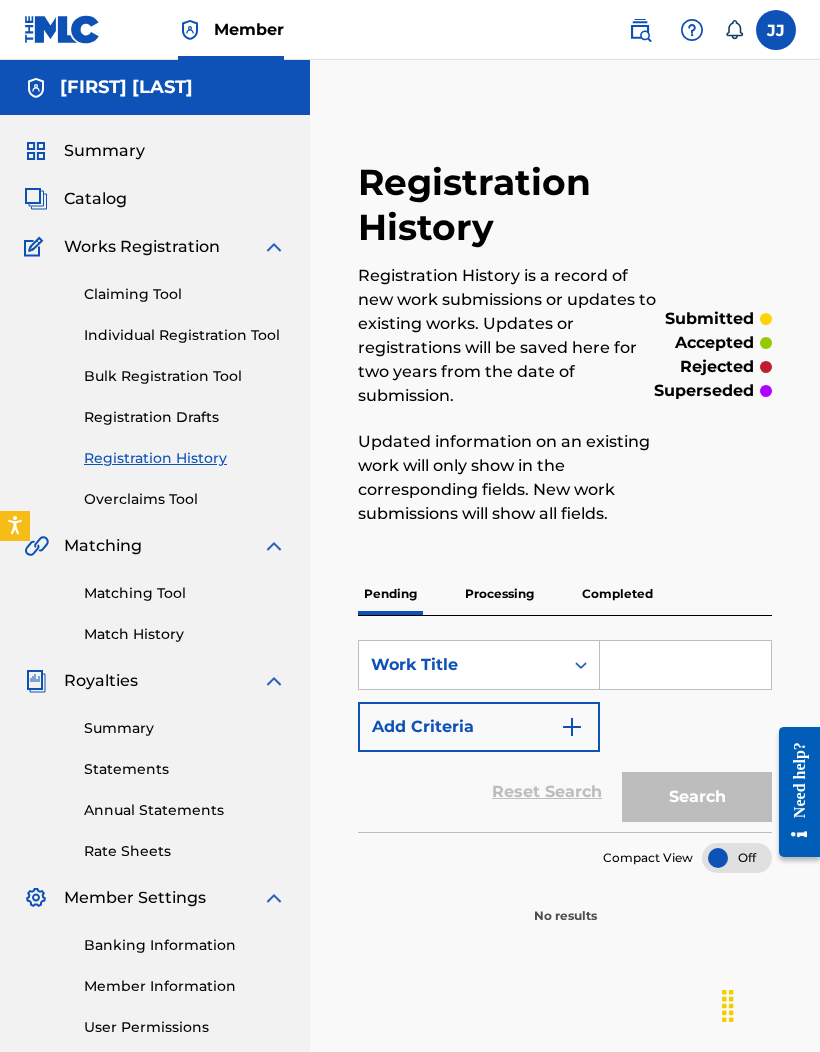click on "Registration History Registration History is a record of new work submissions or updates to existing works. Updates or registrations will be saved here for two years from the date of submission. Updated information on an existing work will only show in the corresponding fields. New work submissions will show all fields." at bounding box center [510, 354] 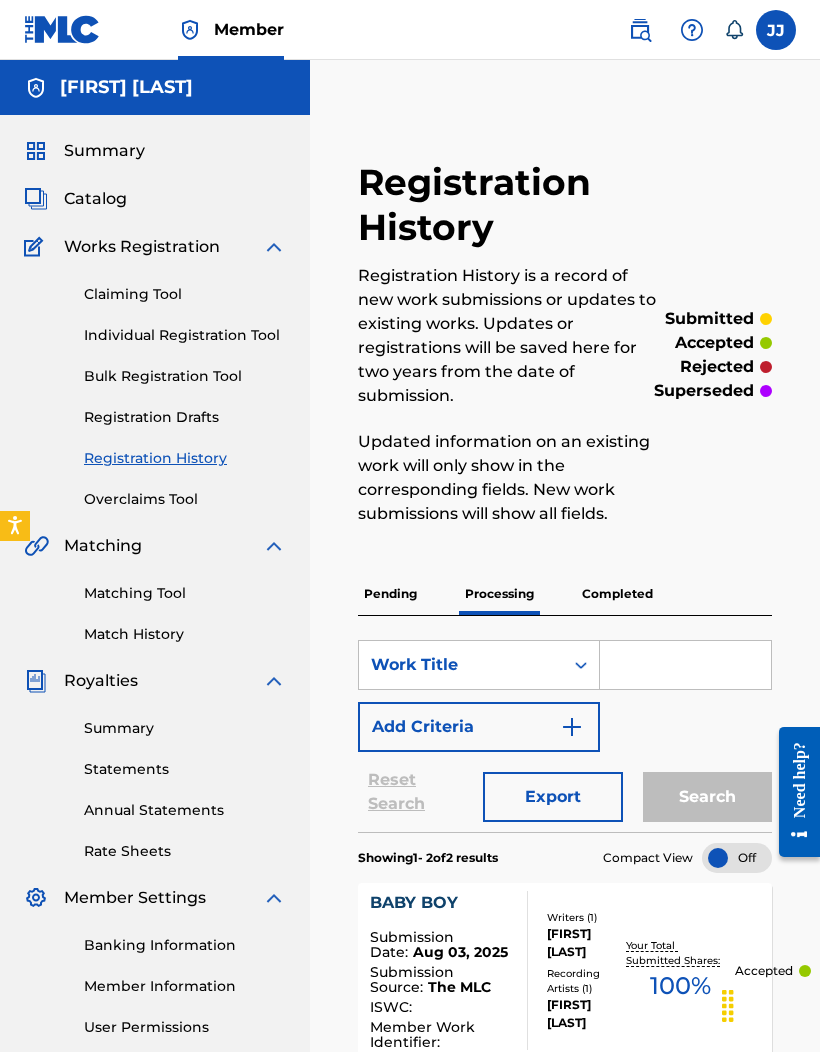 click on "Pending Processing Completed" at bounding box center (565, 594) 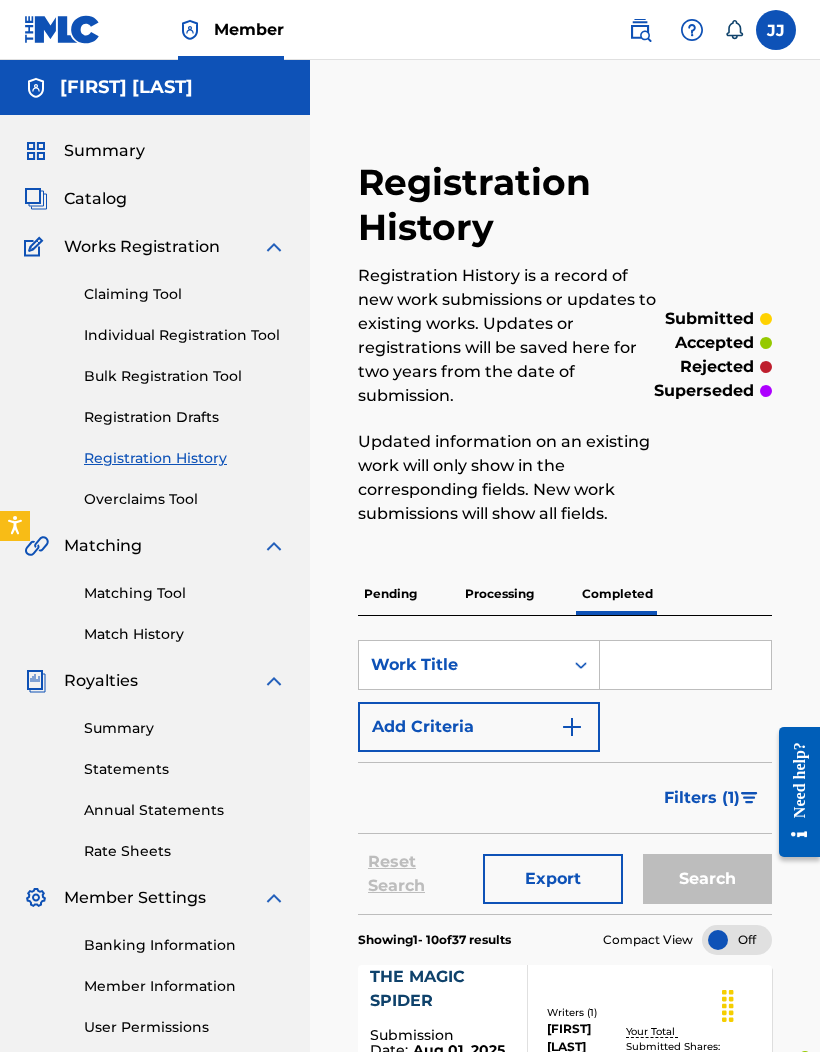click on "Processing" at bounding box center (499, 594) 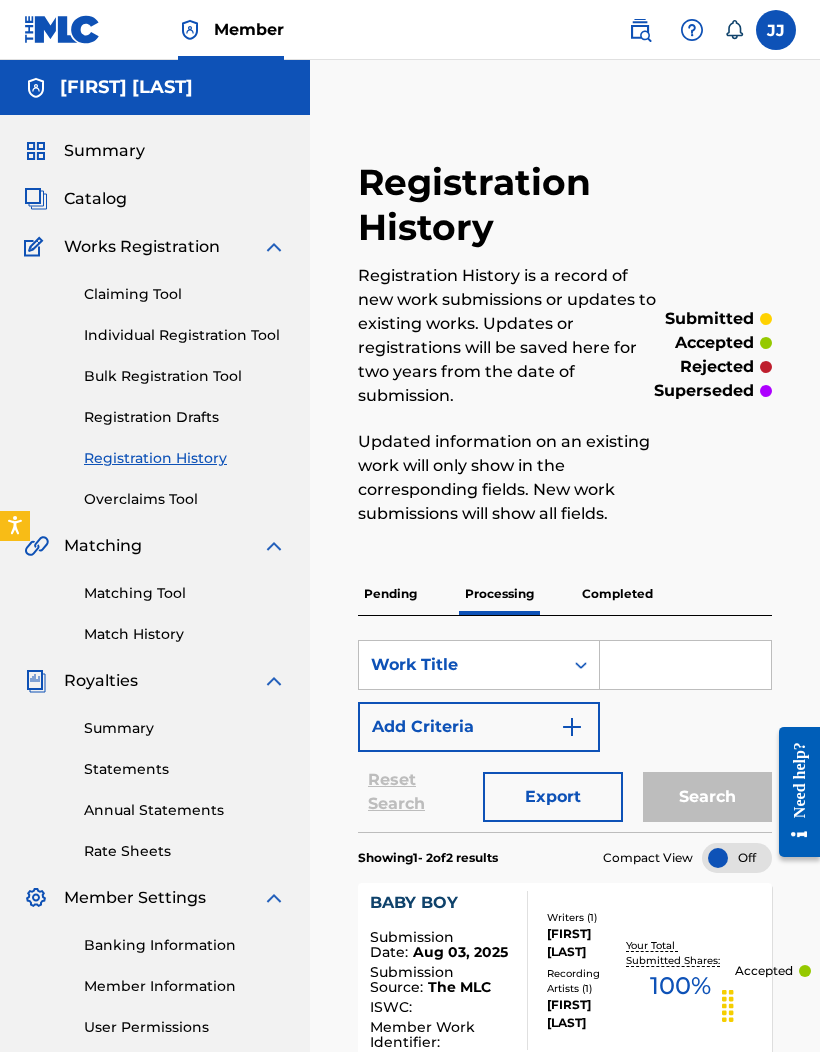 click on "Pending" at bounding box center [390, 594] 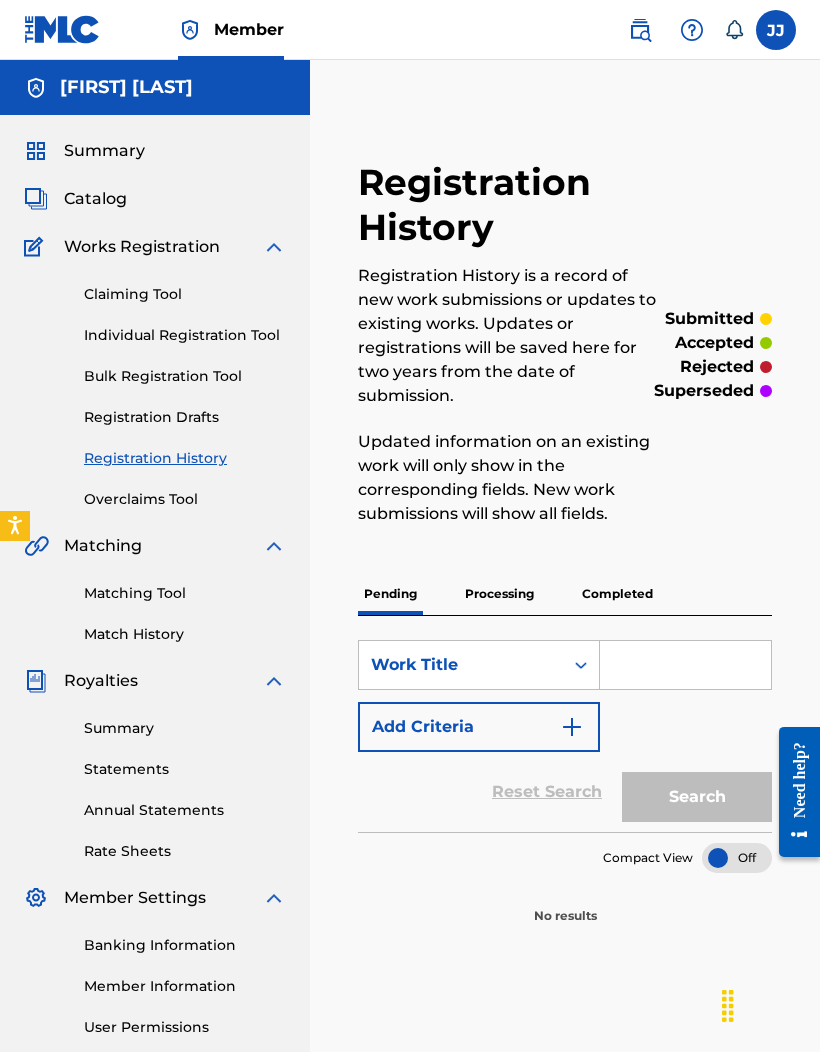 click on "Processing" at bounding box center (499, 594) 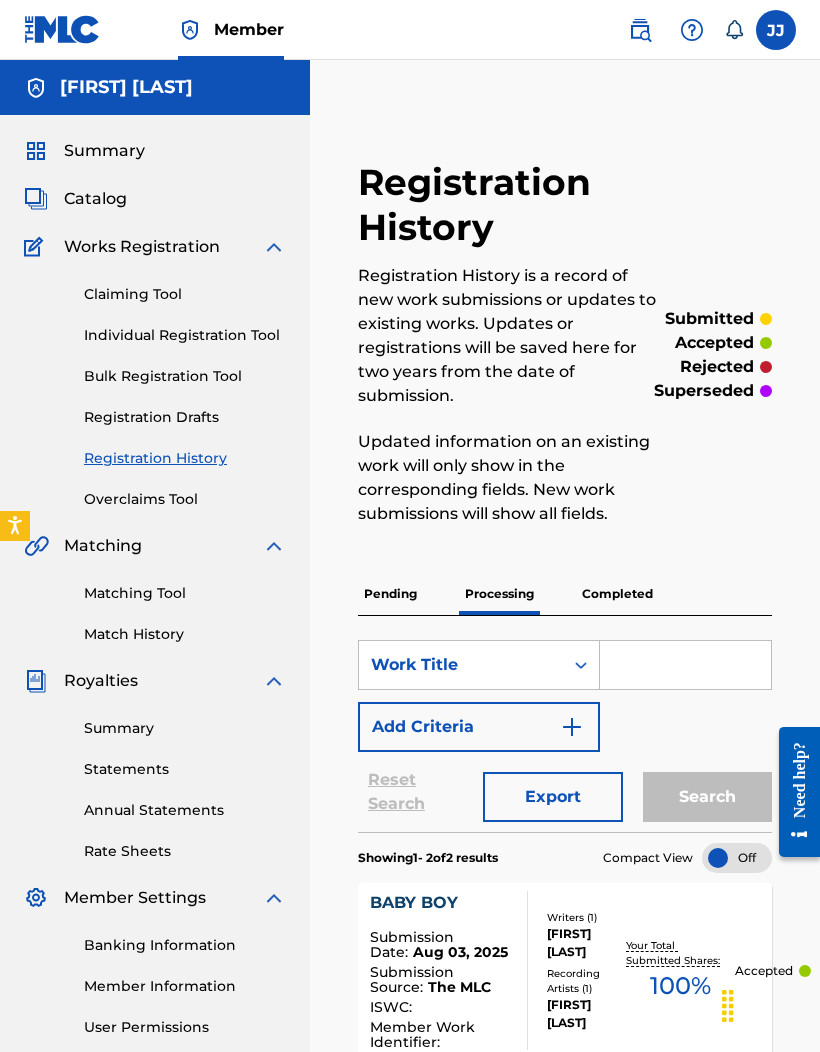 click on "Completed" at bounding box center (617, 594) 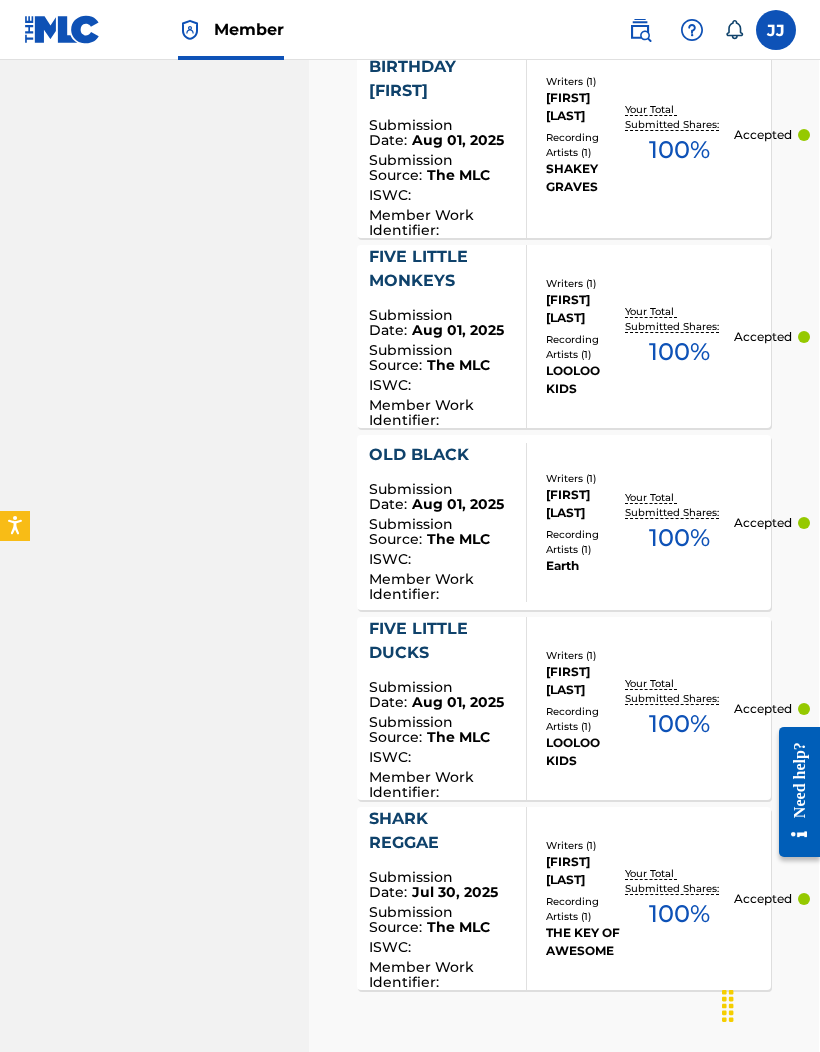 scroll, scrollTop: 1970, scrollLeft: 1, axis: both 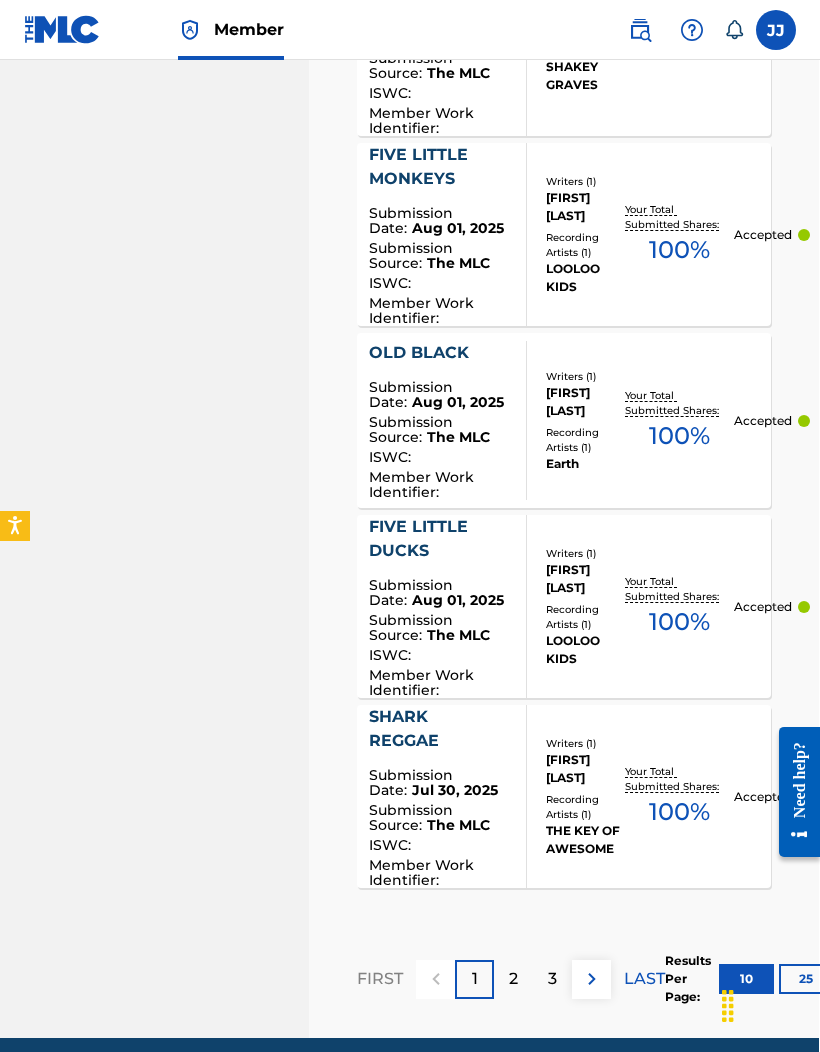 click on "3" at bounding box center [552, 979] 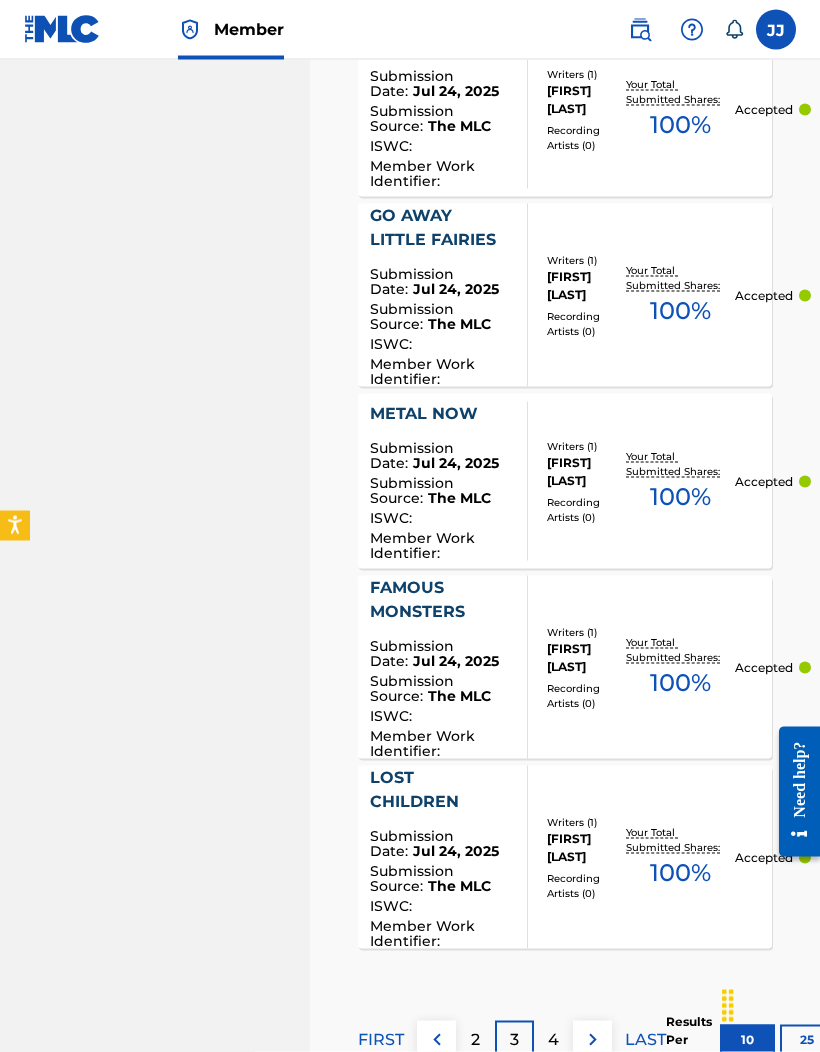 scroll, scrollTop: 2004, scrollLeft: 0, axis: vertical 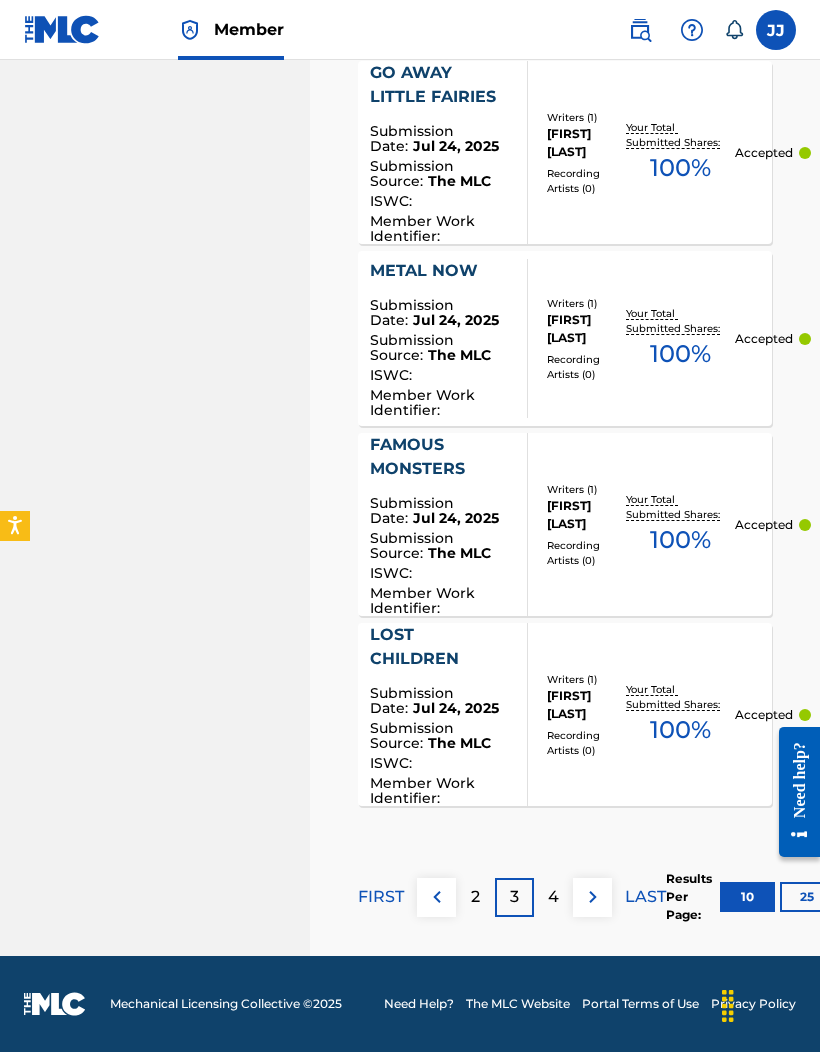 click at bounding box center (437, 897) 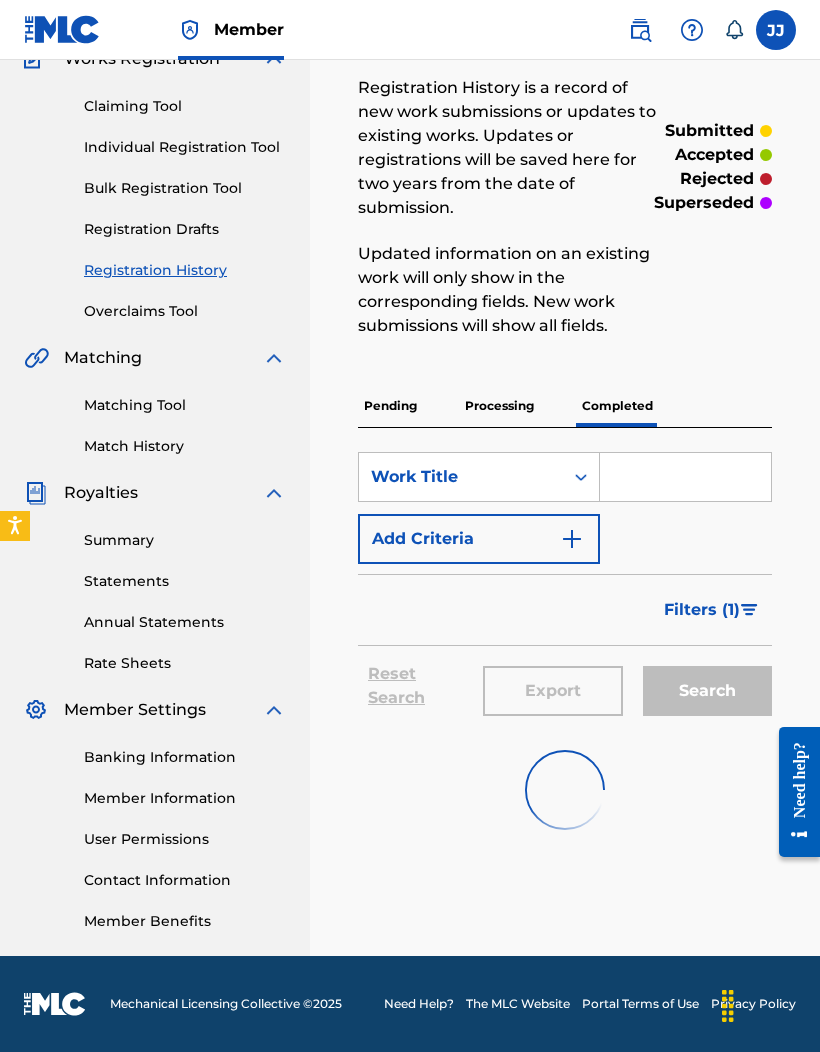 scroll, scrollTop: 188, scrollLeft: 0, axis: vertical 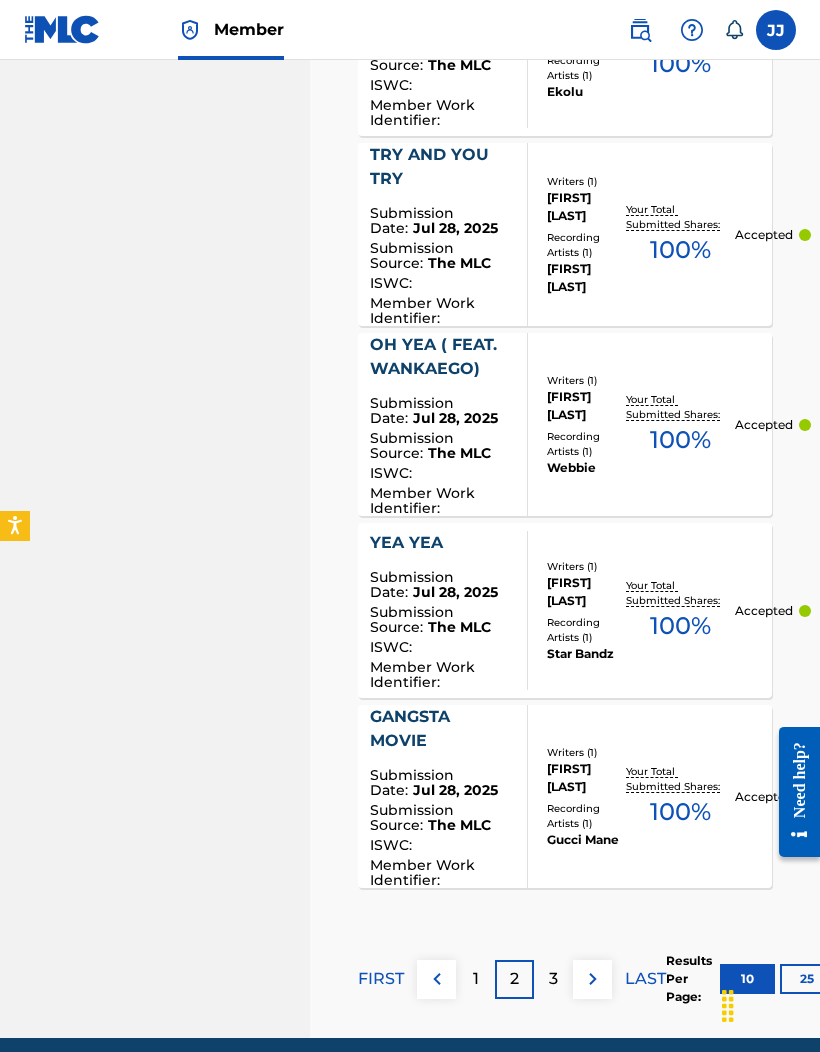 click on "1" at bounding box center [475, 979] 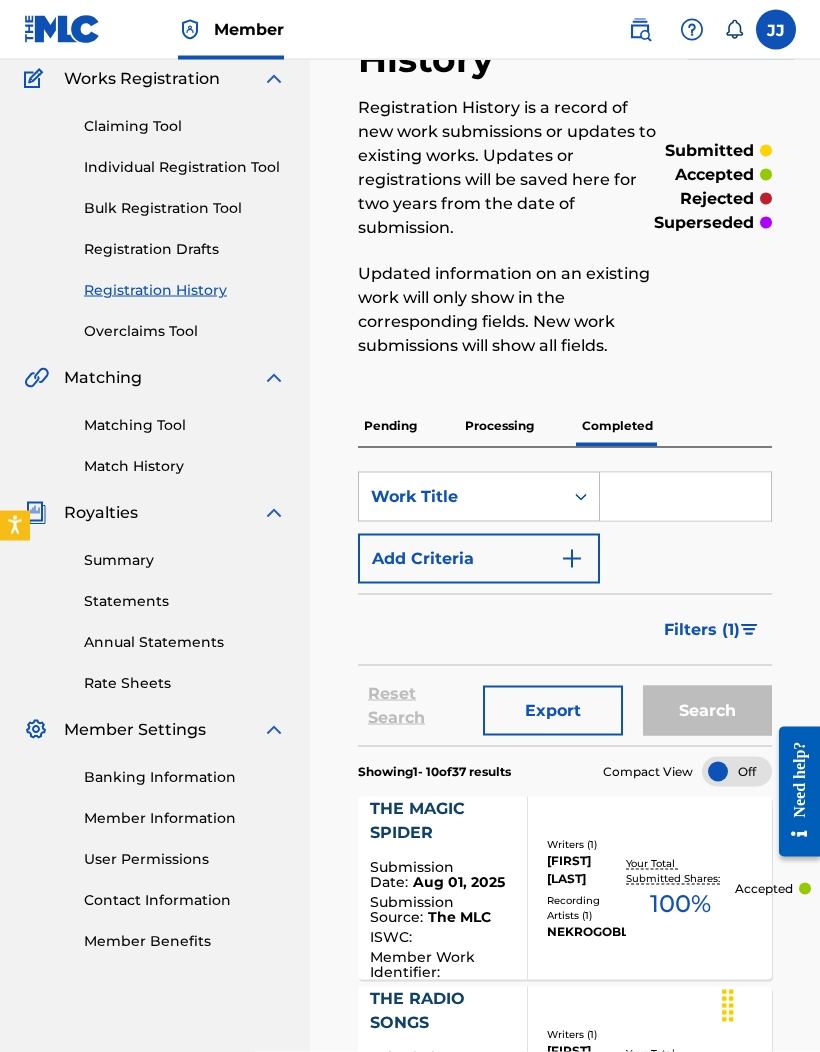 scroll, scrollTop: 167, scrollLeft: 0, axis: vertical 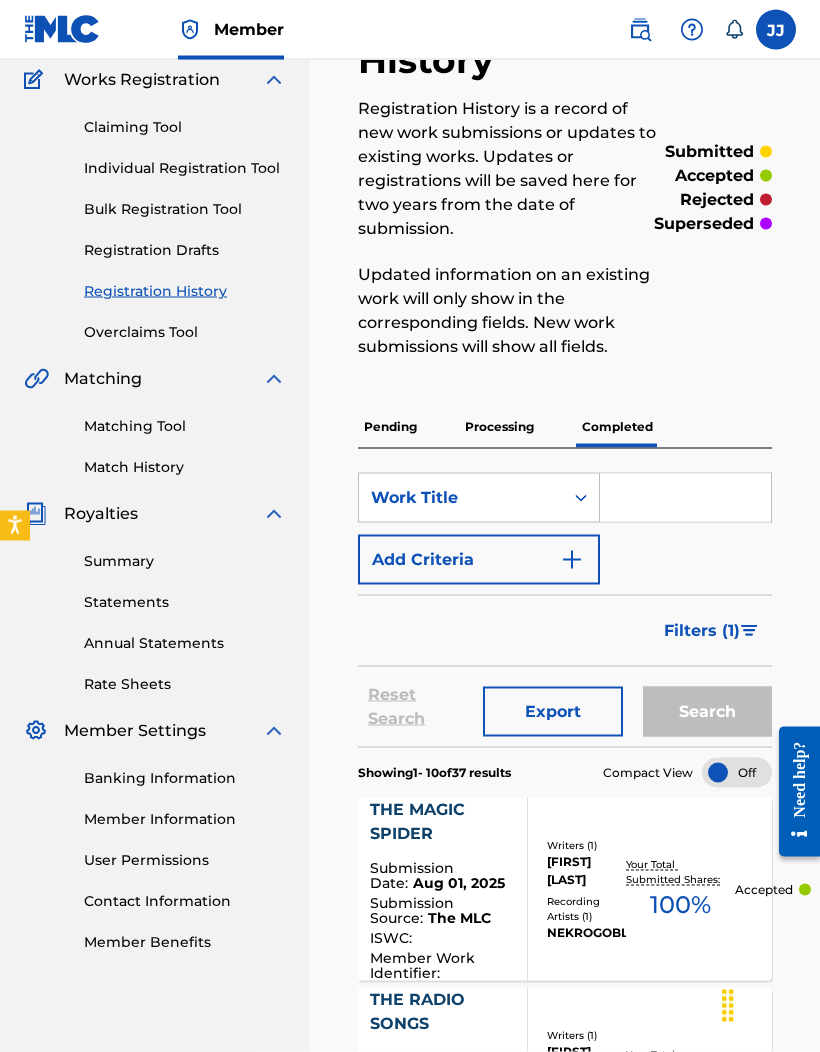 click on "THE RADIO SONGS Submission Date : Aug 01, 2025 Submission Source : The MLC ISWC : Member Work Identifier :" at bounding box center [440, 1079] 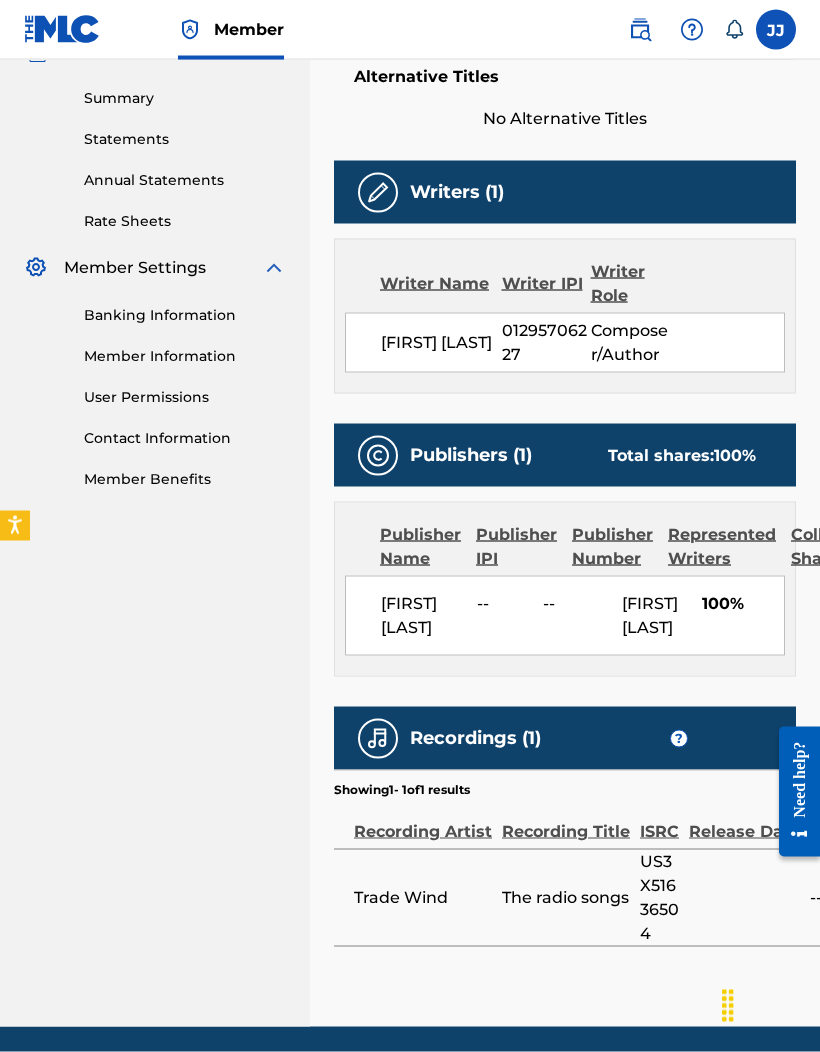 scroll, scrollTop: 641, scrollLeft: 0, axis: vertical 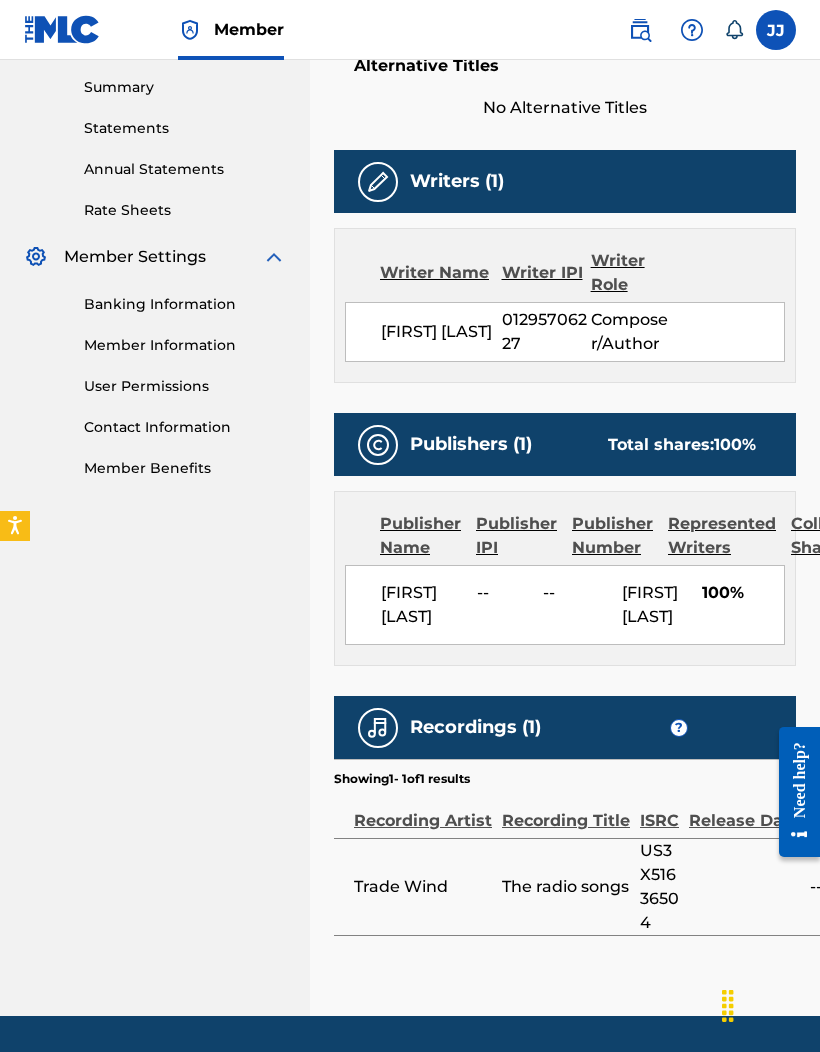 click on "Trade Wind" at bounding box center [418, 886] 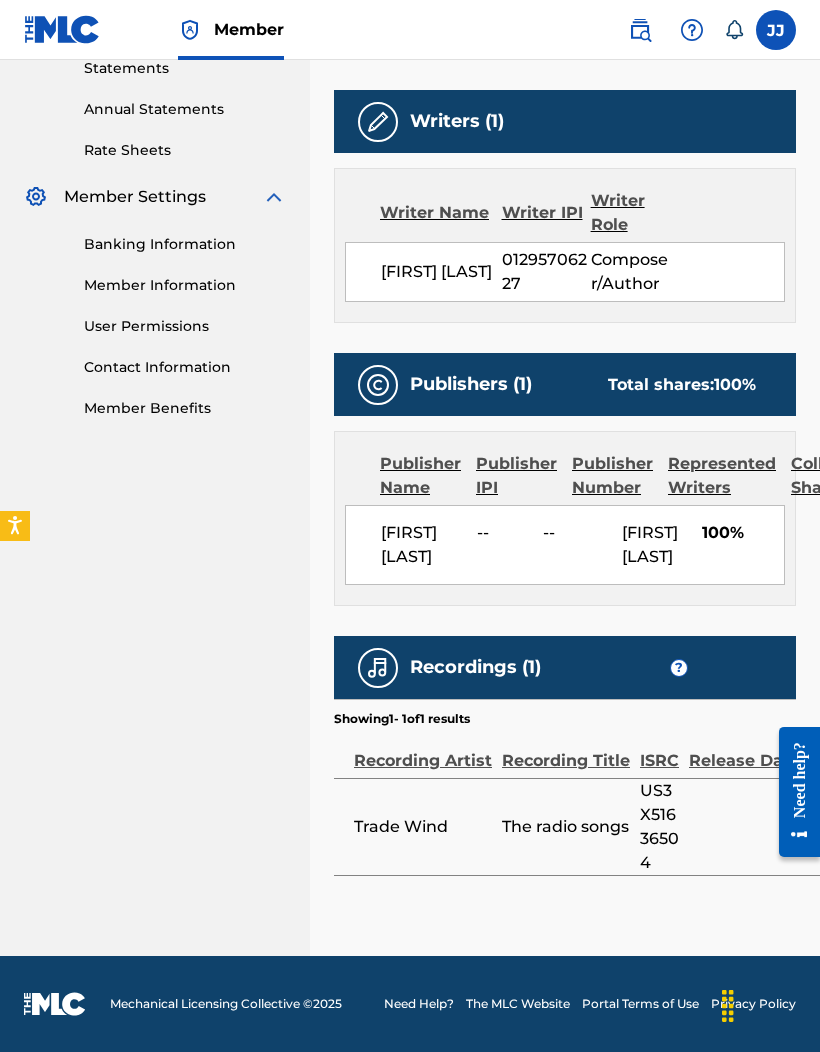 click on "Mechanical Licensing Collective ©  2025 Need Help? The MLC Website Portal Terms of Use Privacy Policy" at bounding box center (410, 1004) 